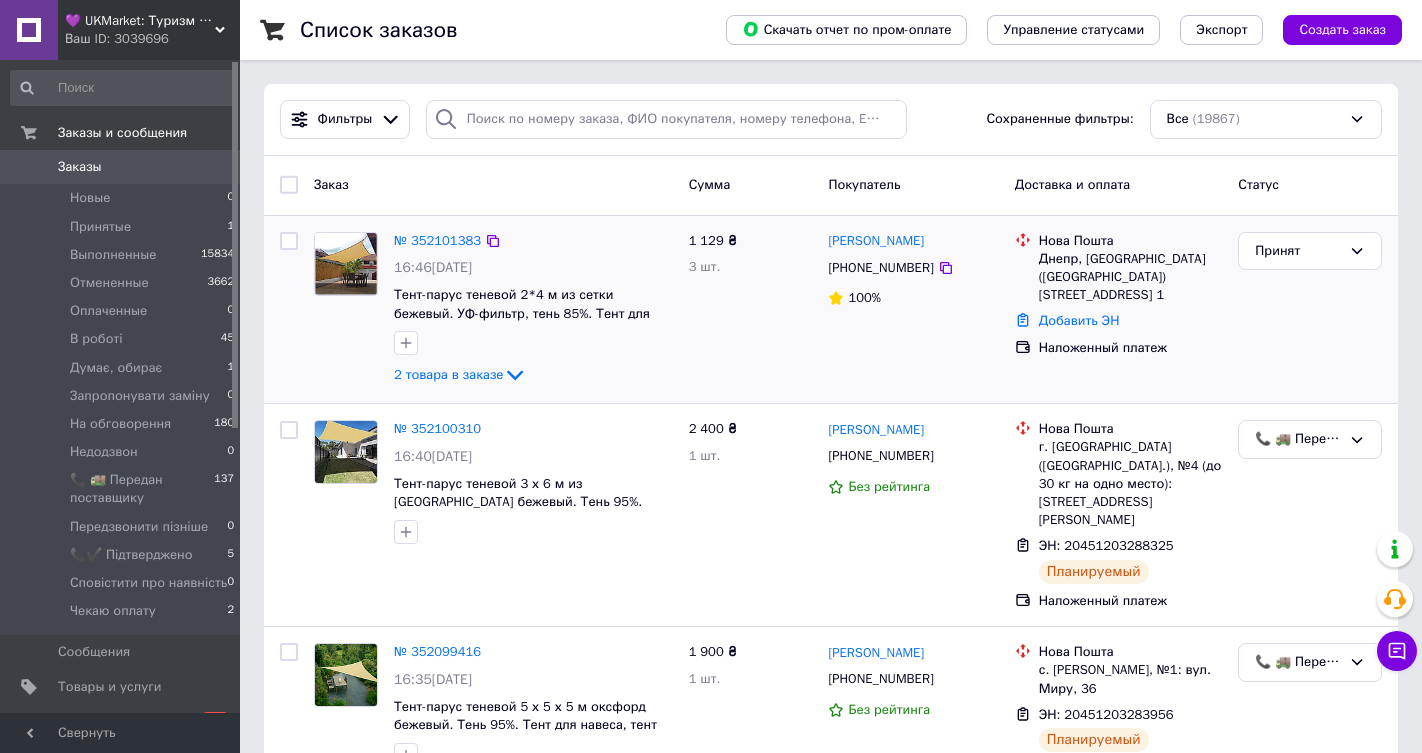 scroll, scrollTop: 0, scrollLeft: 0, axis: both 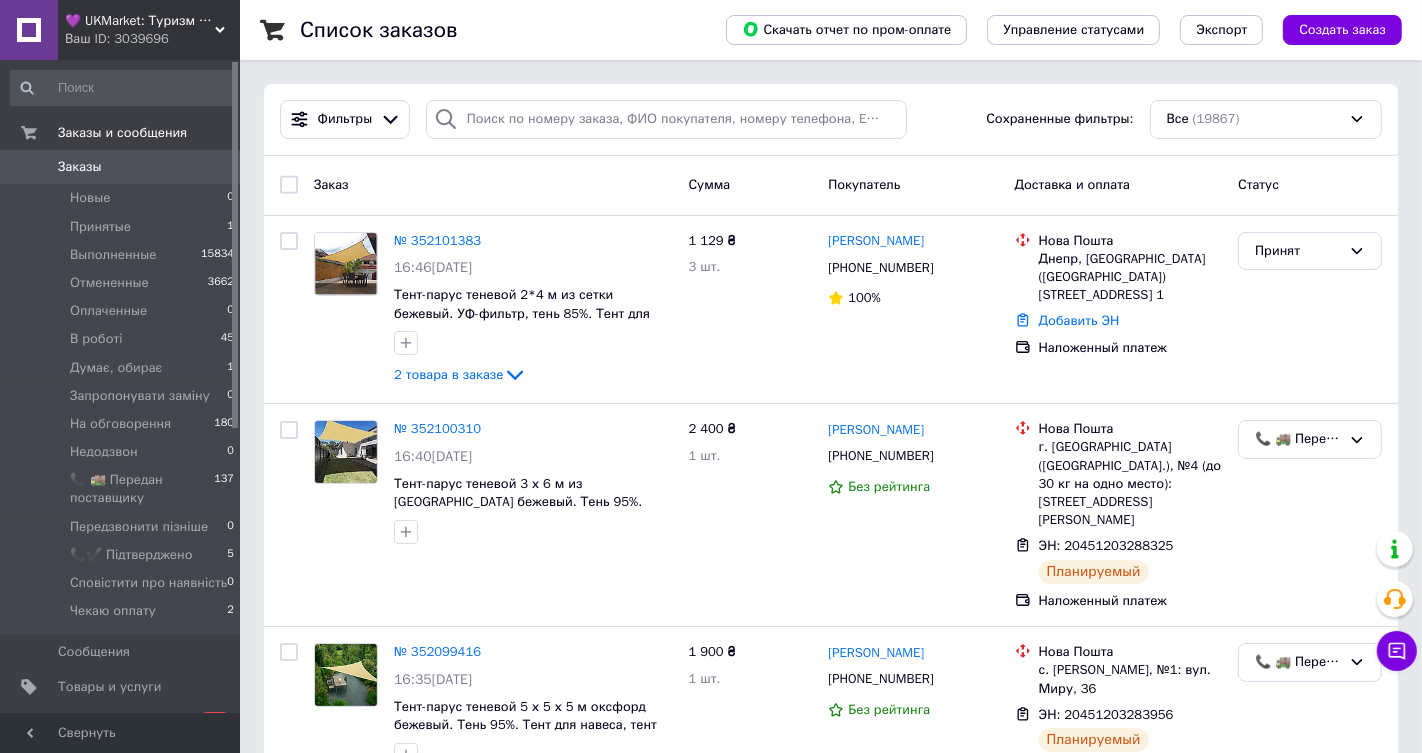 click on "💜 UKMarket: Туризм та кемпінг. Товари для дому та саду. Спортивні товари. Техніка та електроніка 💜" at bounding box center (140, 21) 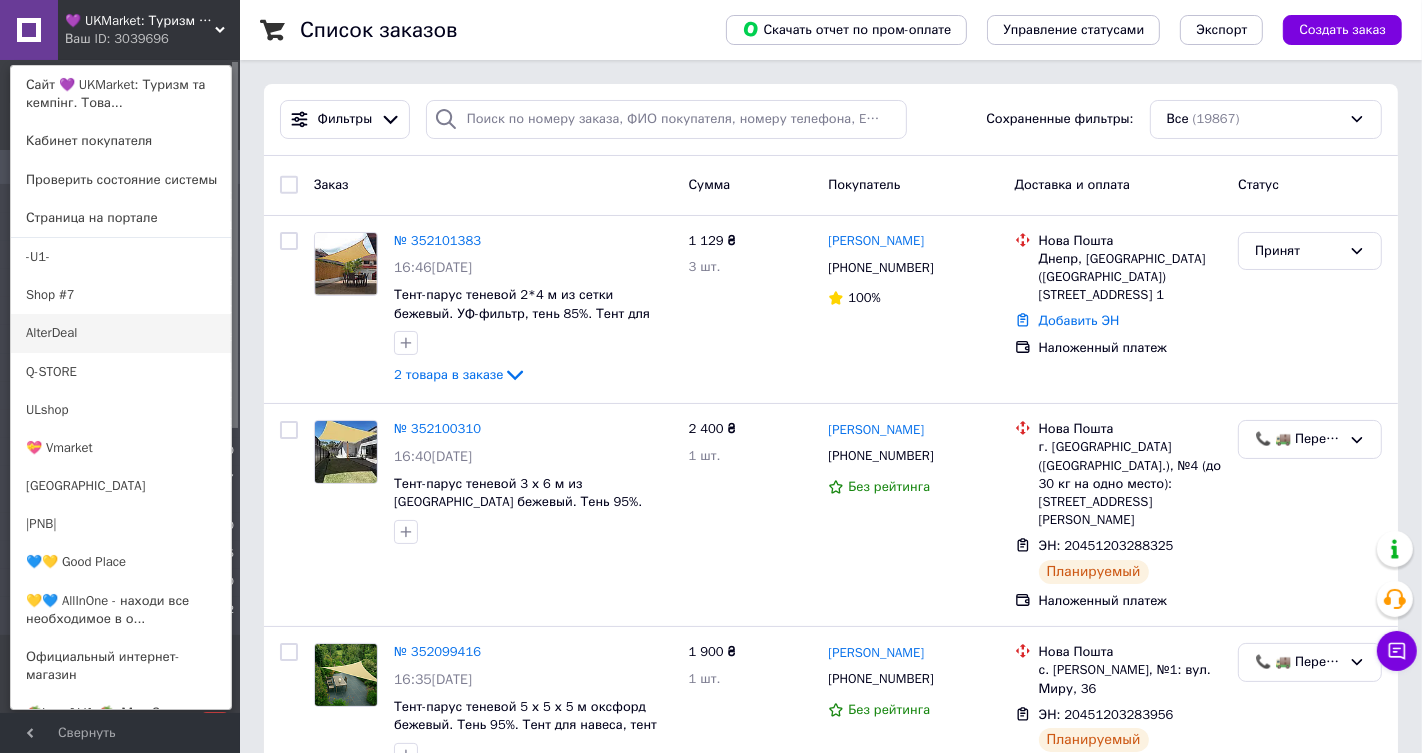 click on "AlterDeal" at bounding box center (121, 333) 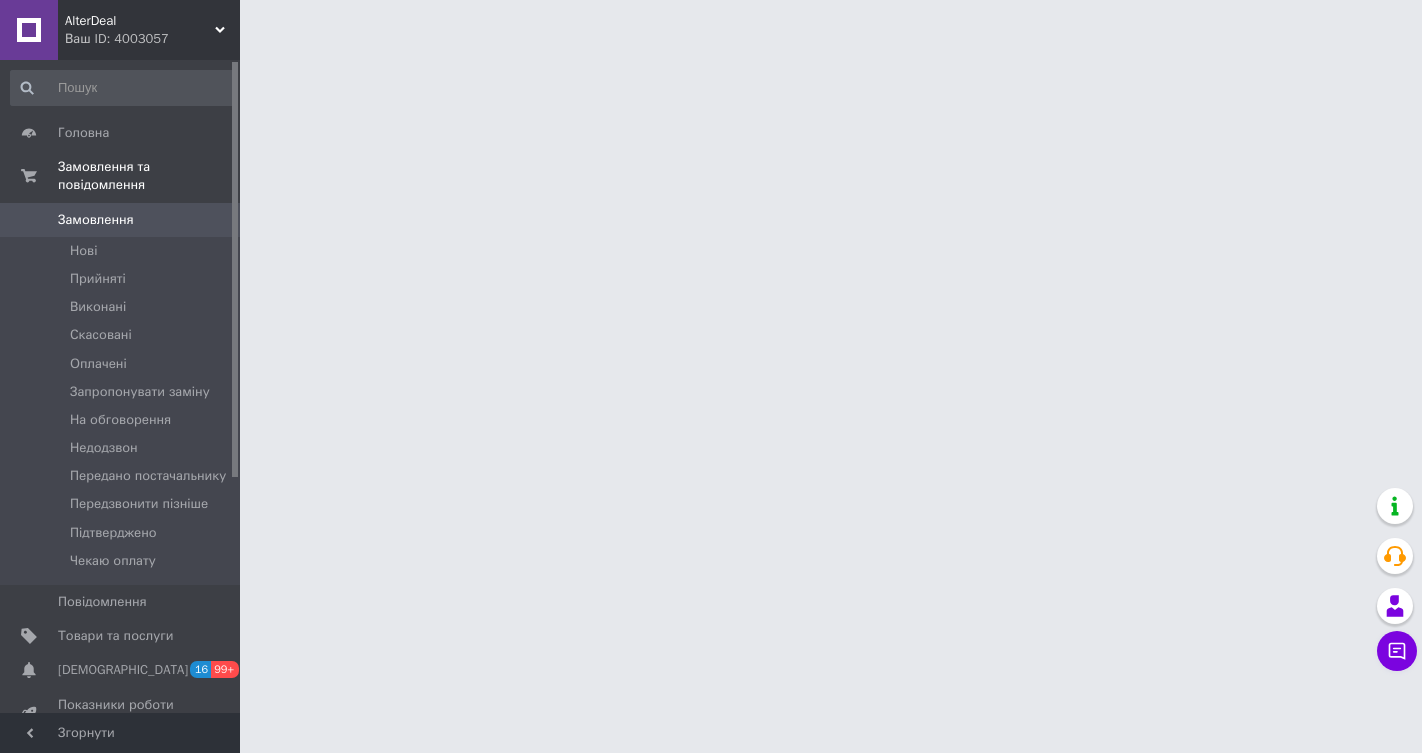 scroll, scrollTop: 0, scrollLeft: 0, axis: both 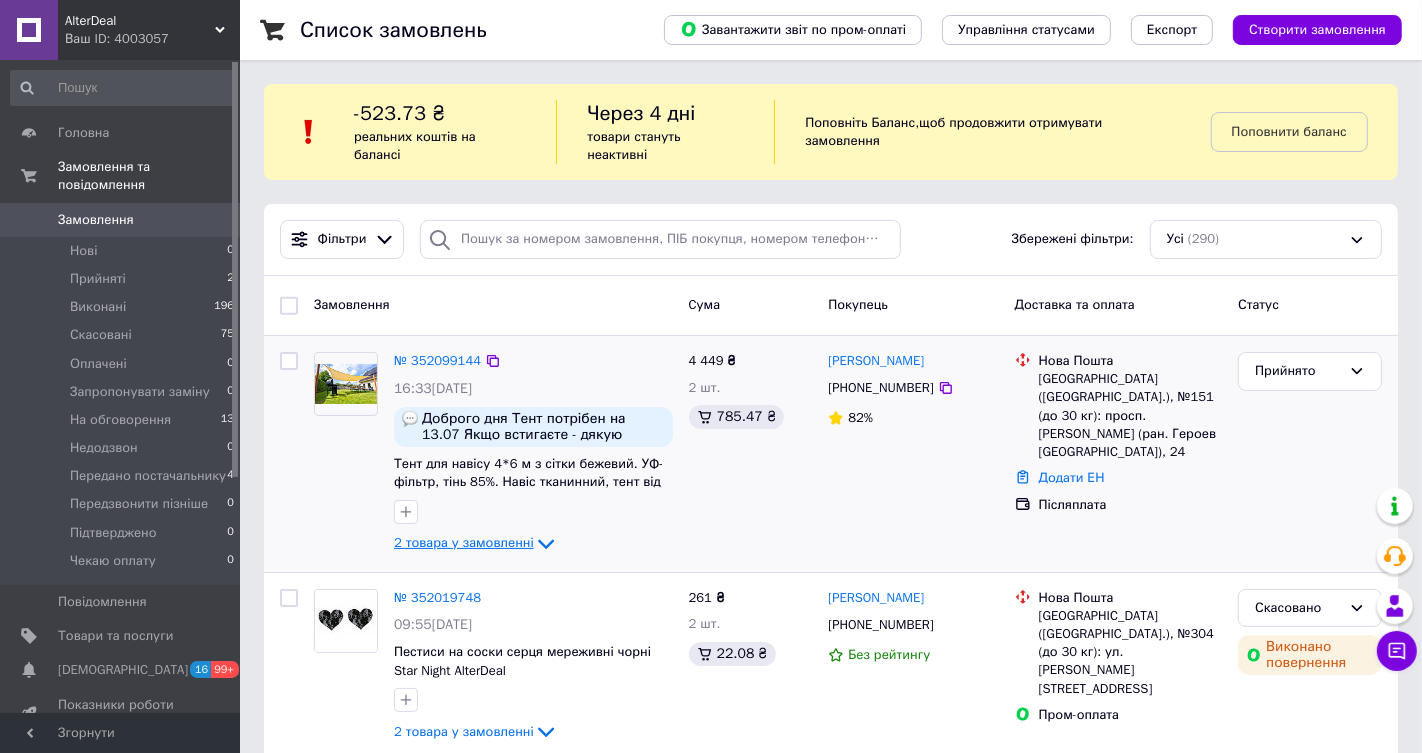 click on "2 товара у замовленні" at bounding box center (464, 542) 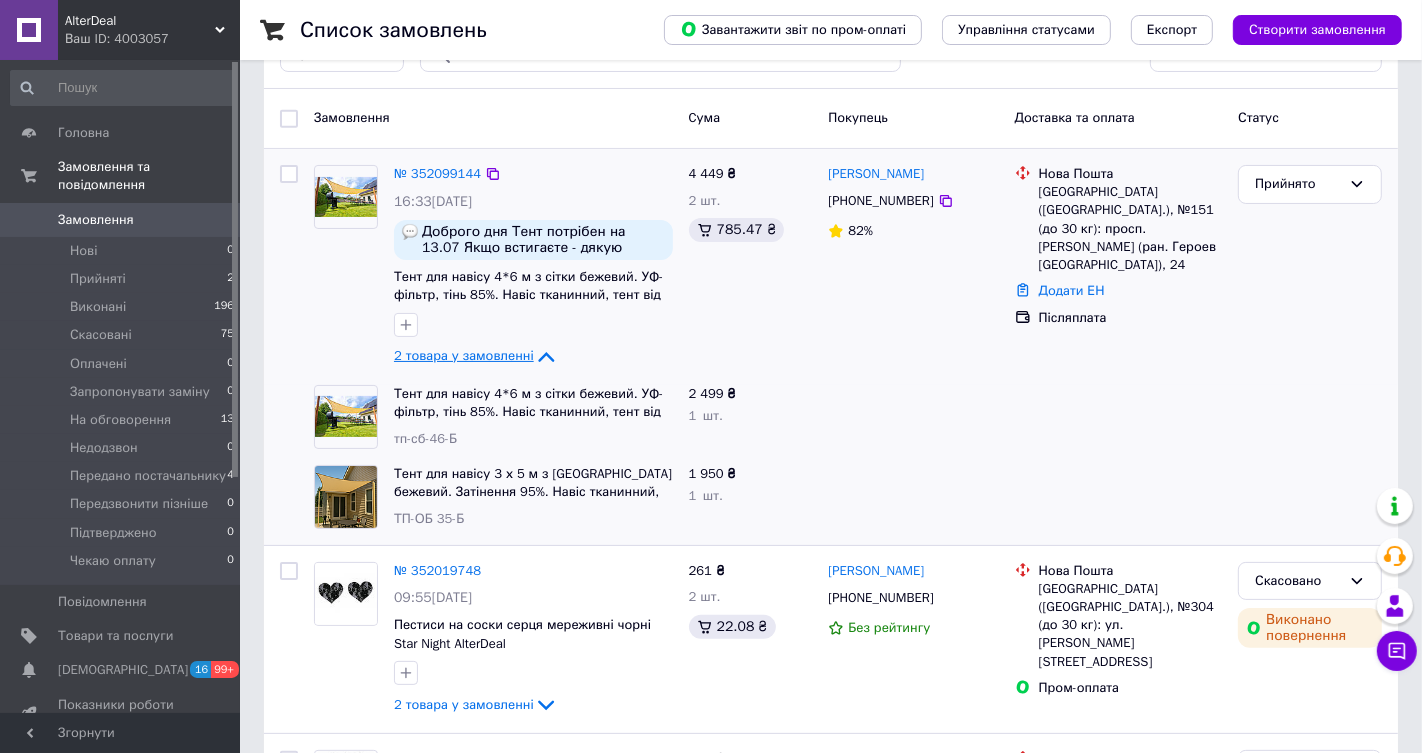 scroll, scrollTop: 192, scrollLeft: 0, axis: vertical 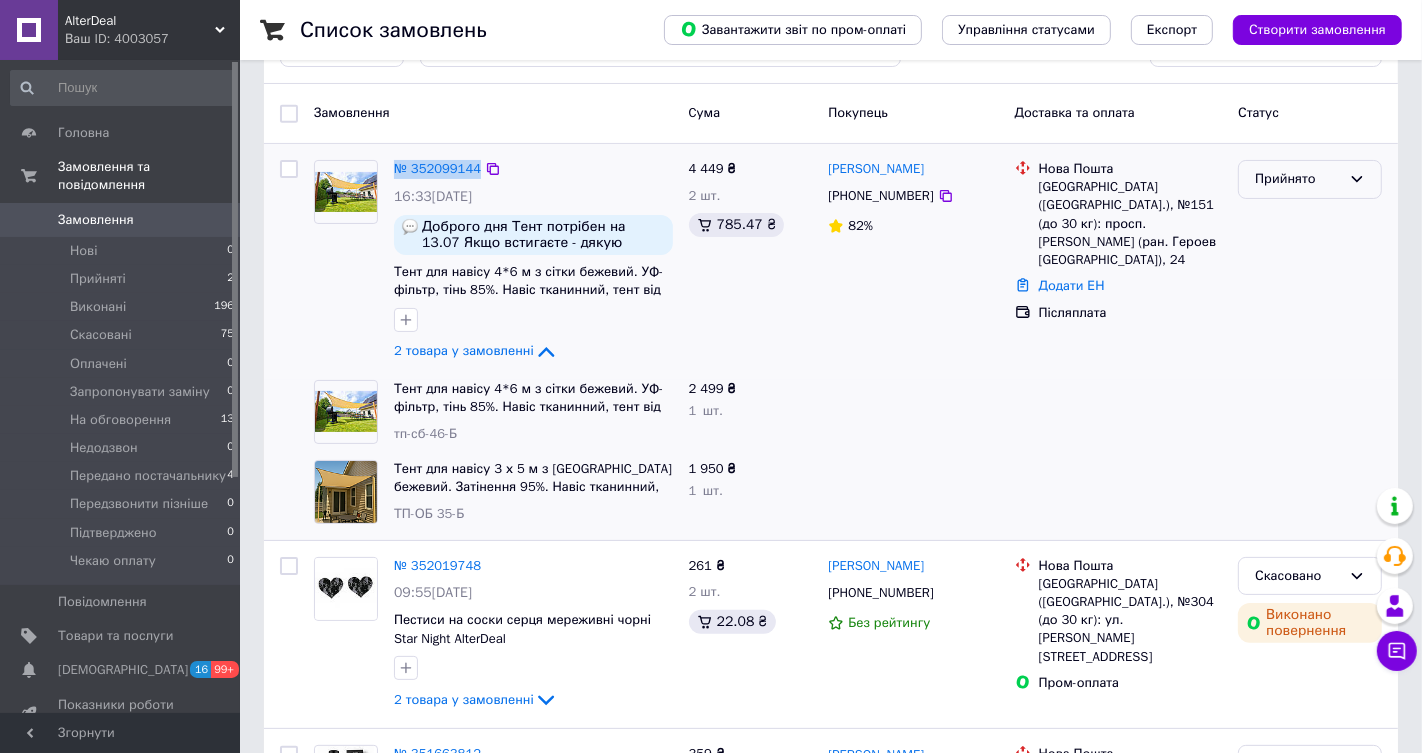 click on "Прийнято" at bounding box center (1298, 179) 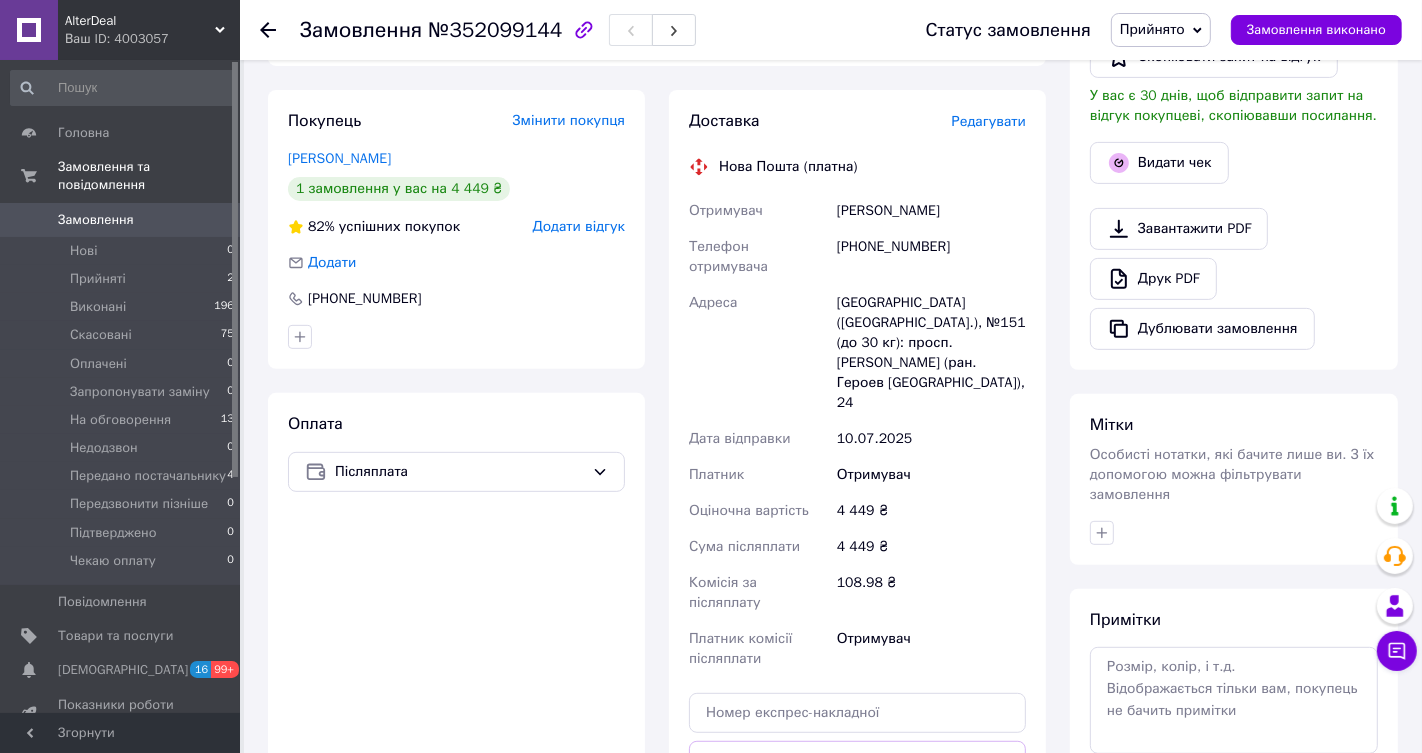 scroll, scrollTop: 618, scrollLeft: 0, axis: vertical 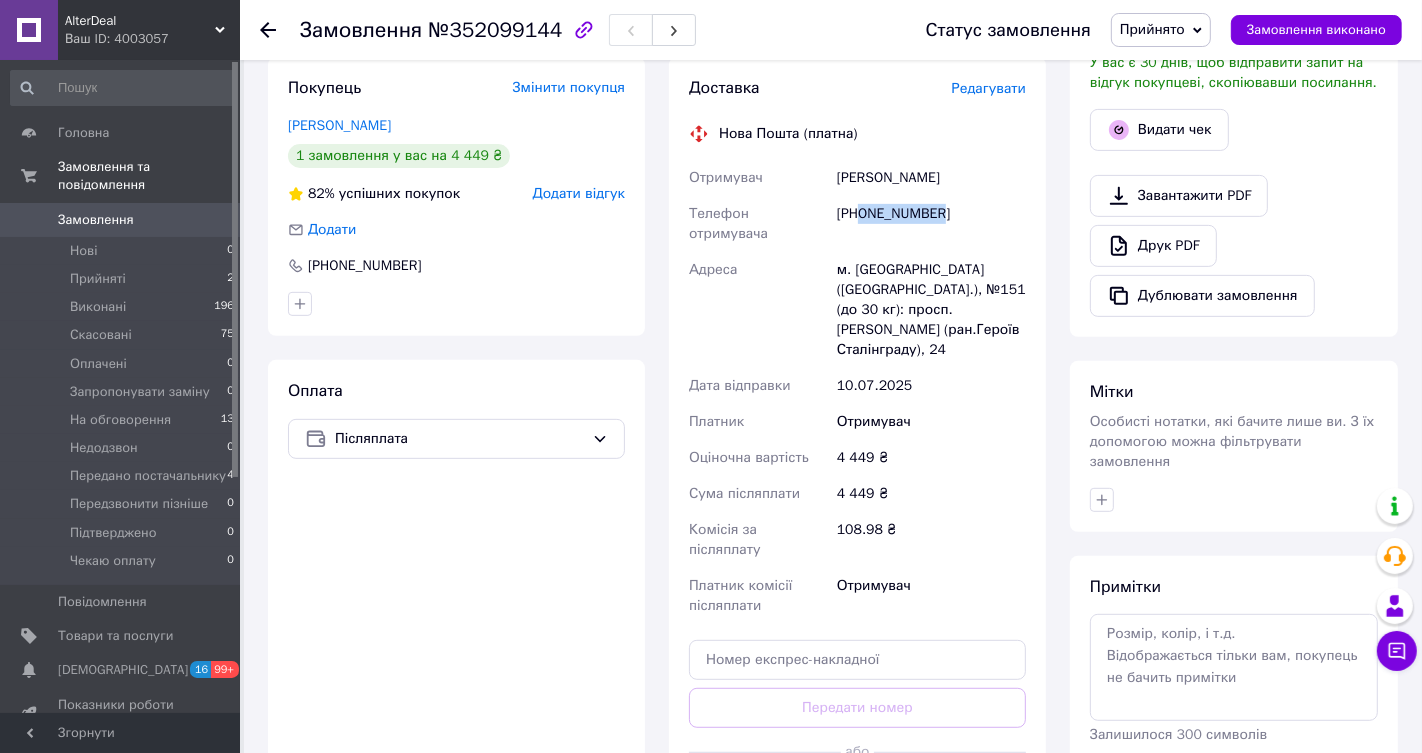 drag, startPoint x: 870, startPoint y: 444, endPoint x: 975, endPoint y: 444, distance: 105 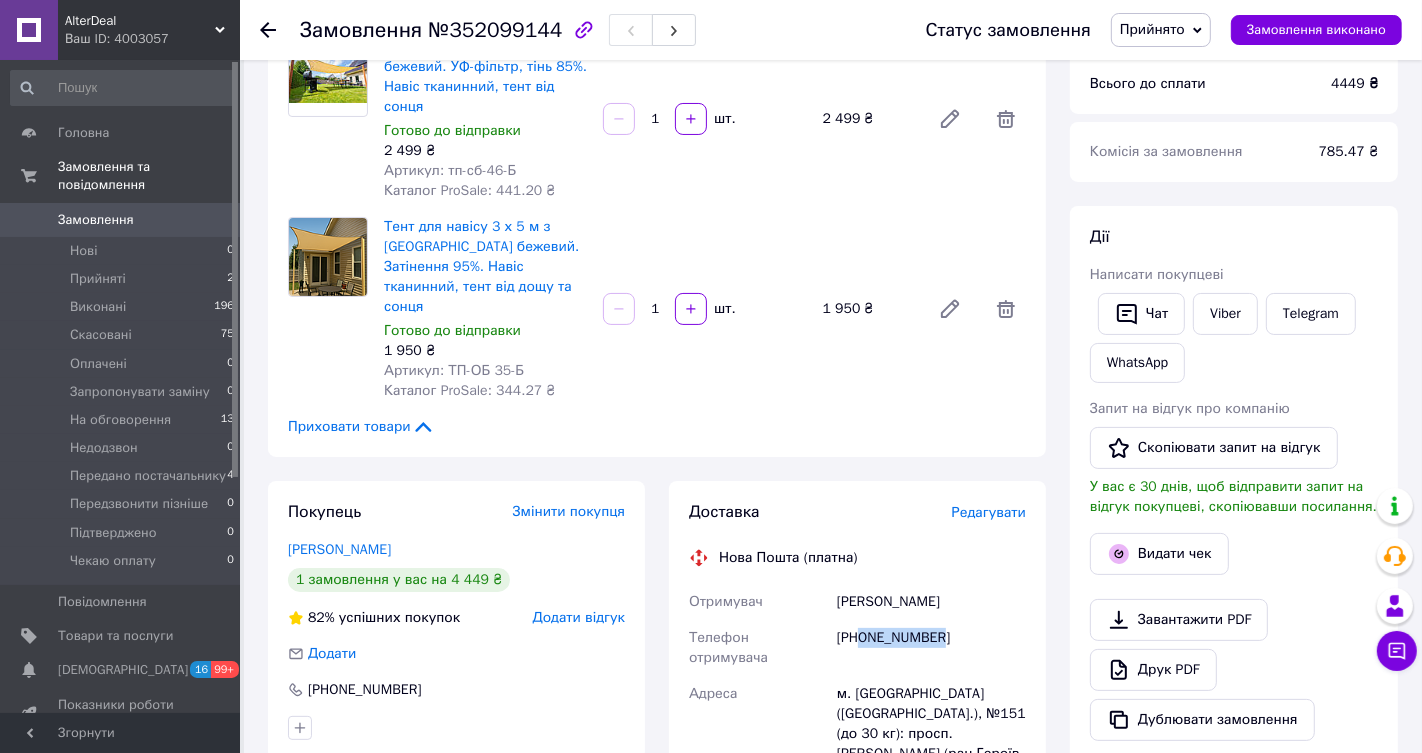 scroll, scrollTop: 123, scrollLeft: 0, axis: vertical 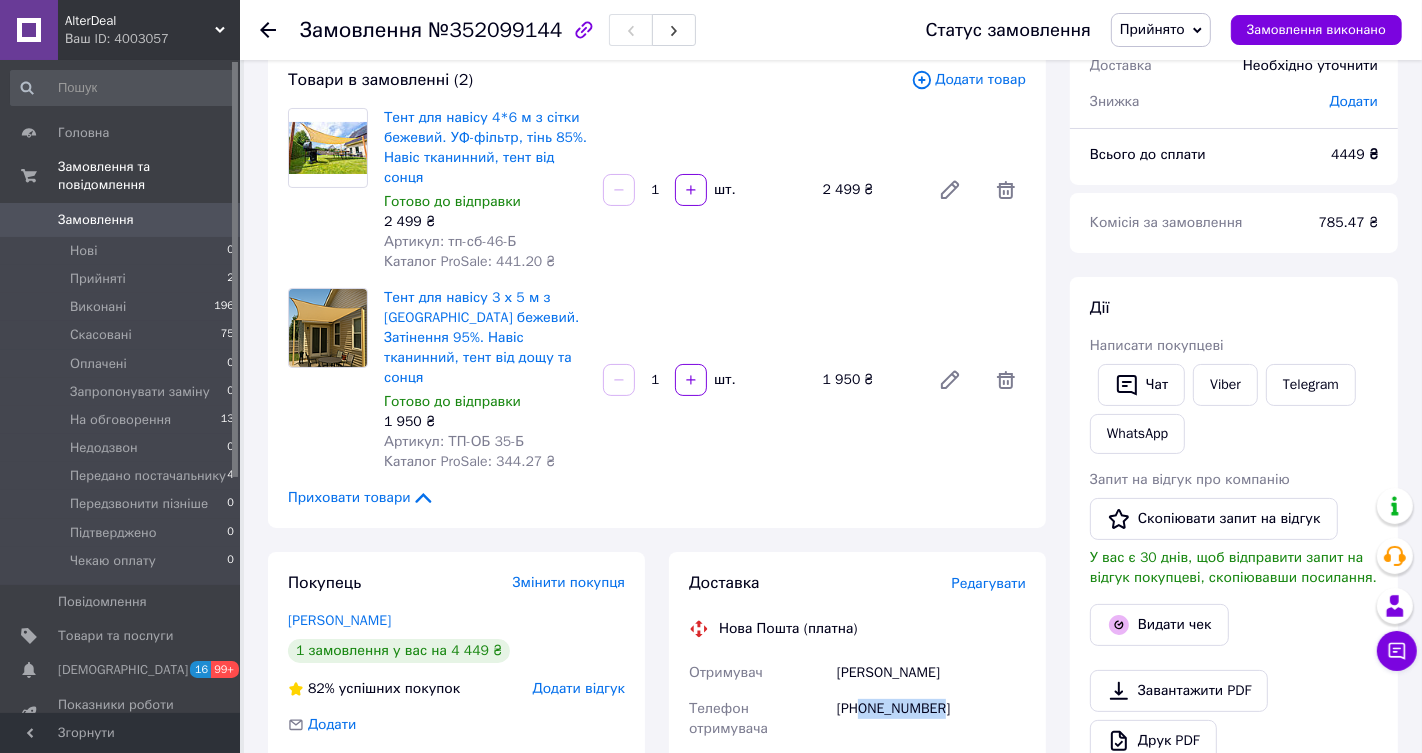 click on "Додати товар" at bounding box center (968, 80) 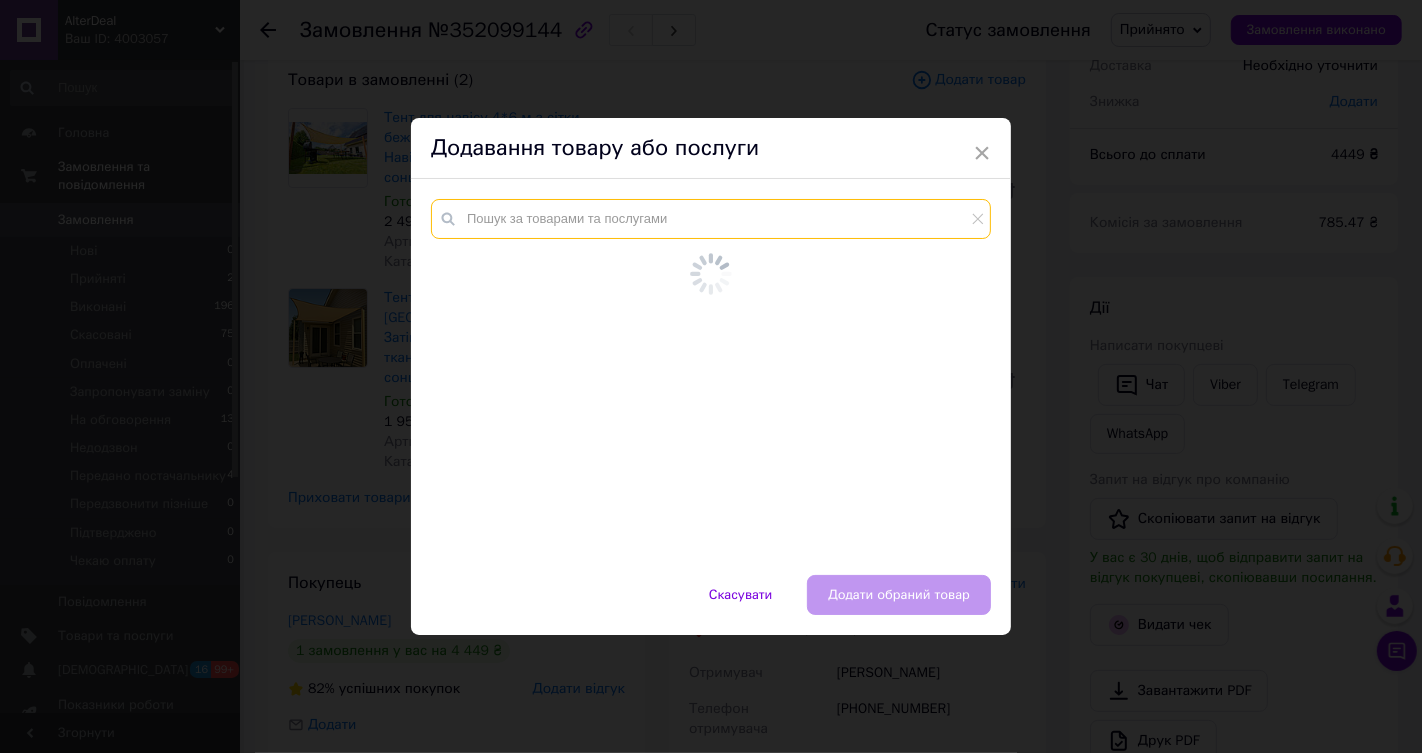 click at bounding box center [711, 219] 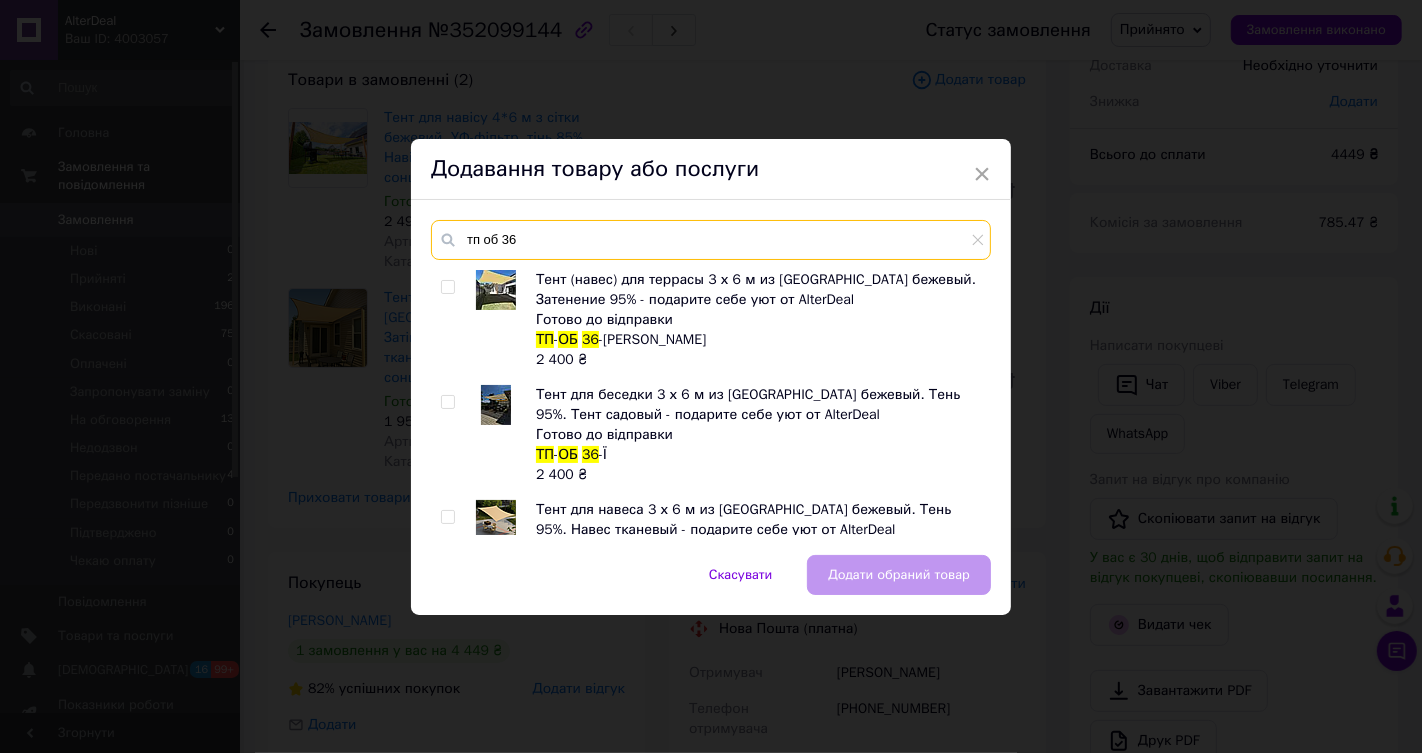 type on "тп об 36" 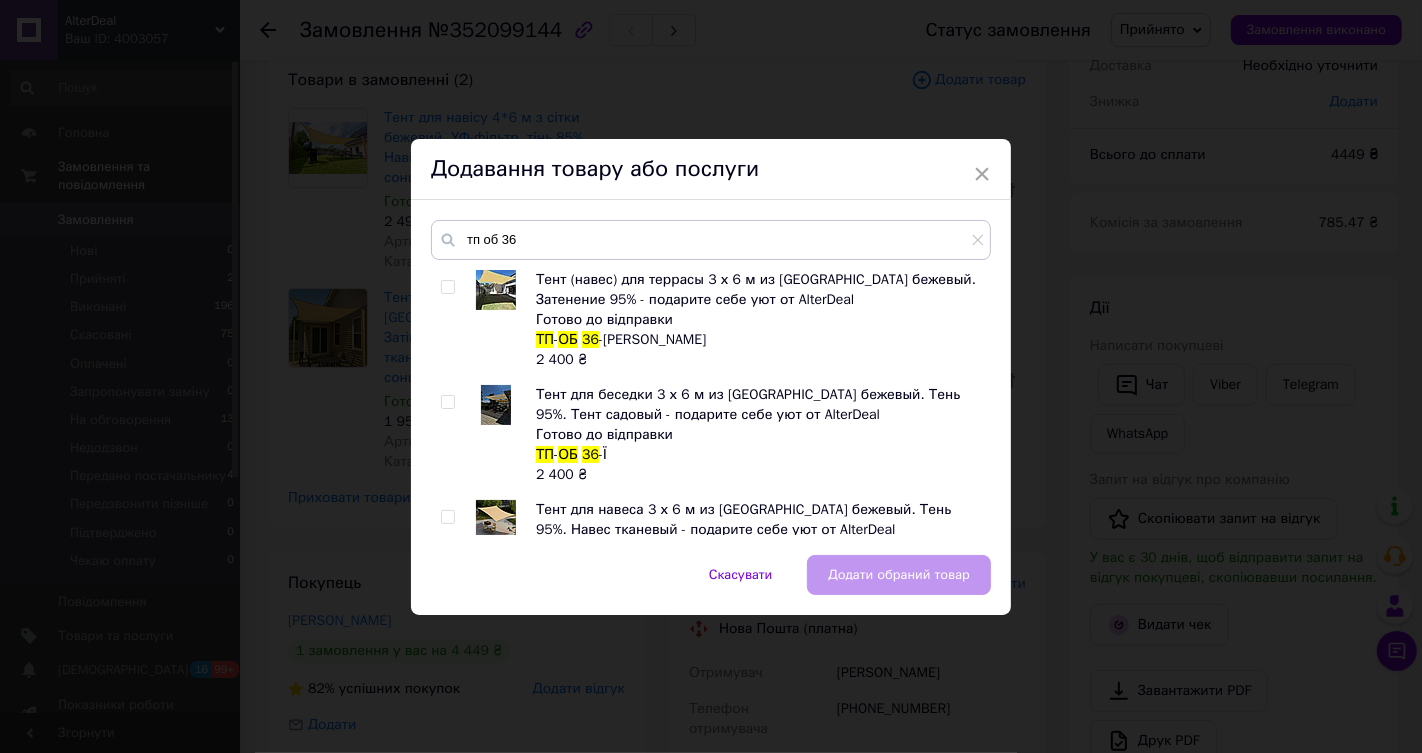 click at bounding box center [447, 287] 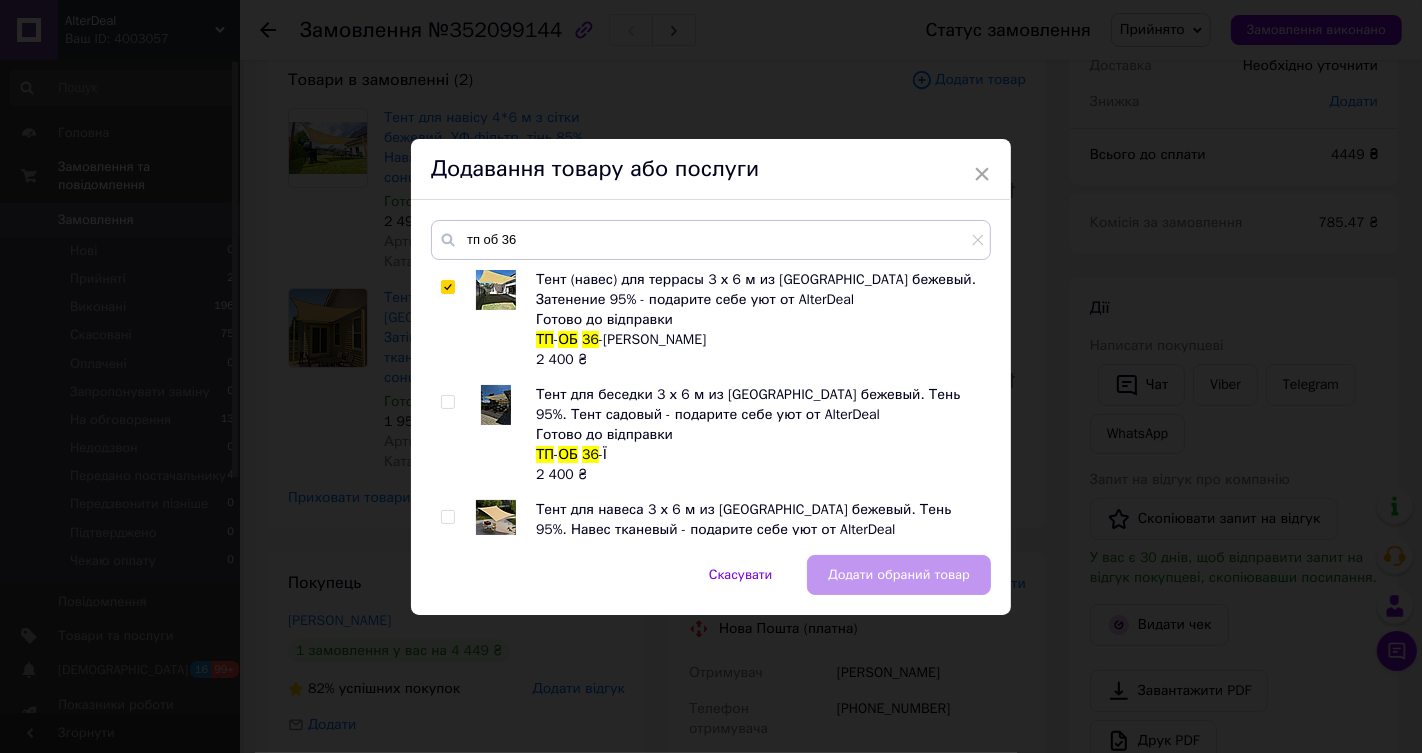 checkbox on "true" 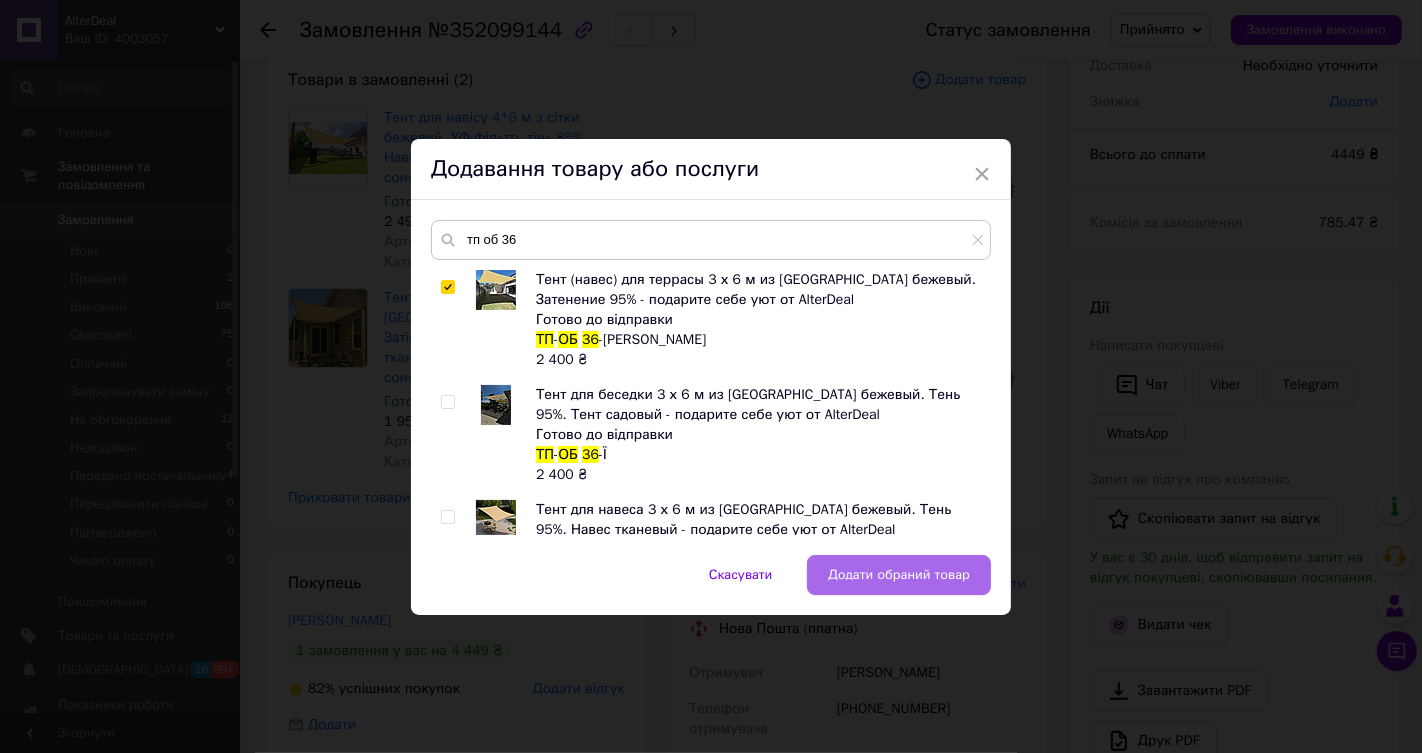 click on "Додати обраний товар" at bounding box center [899, 575] 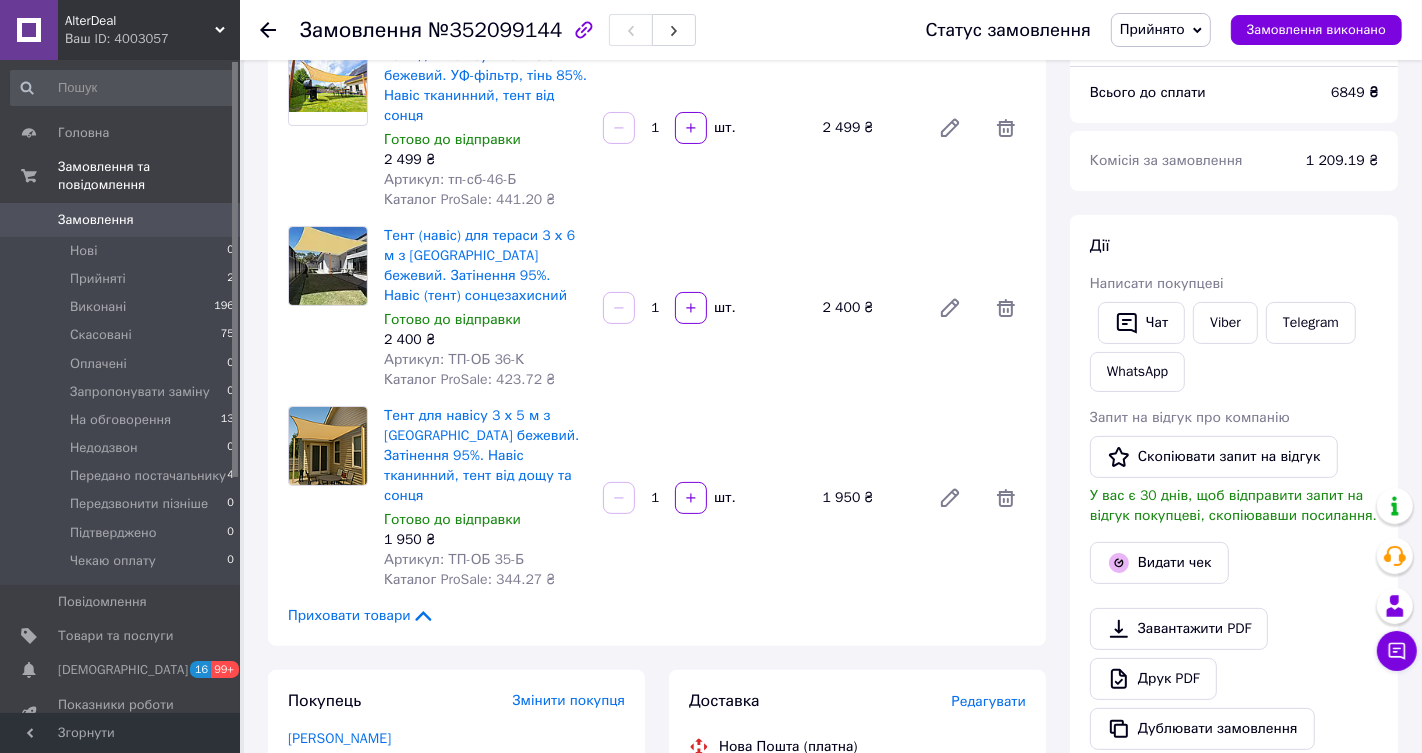 scroll, scrollTop: 125, scrollLeft: 0, axis: vertical 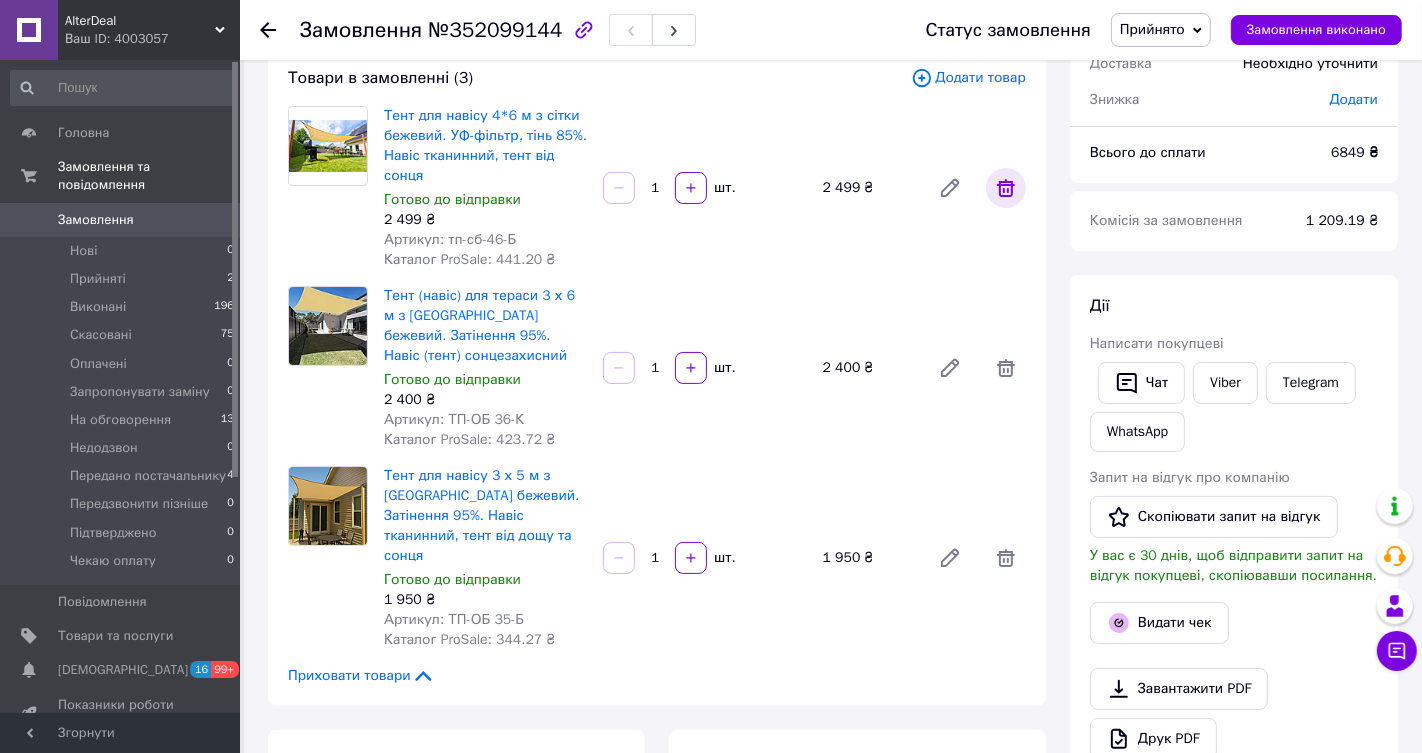 click 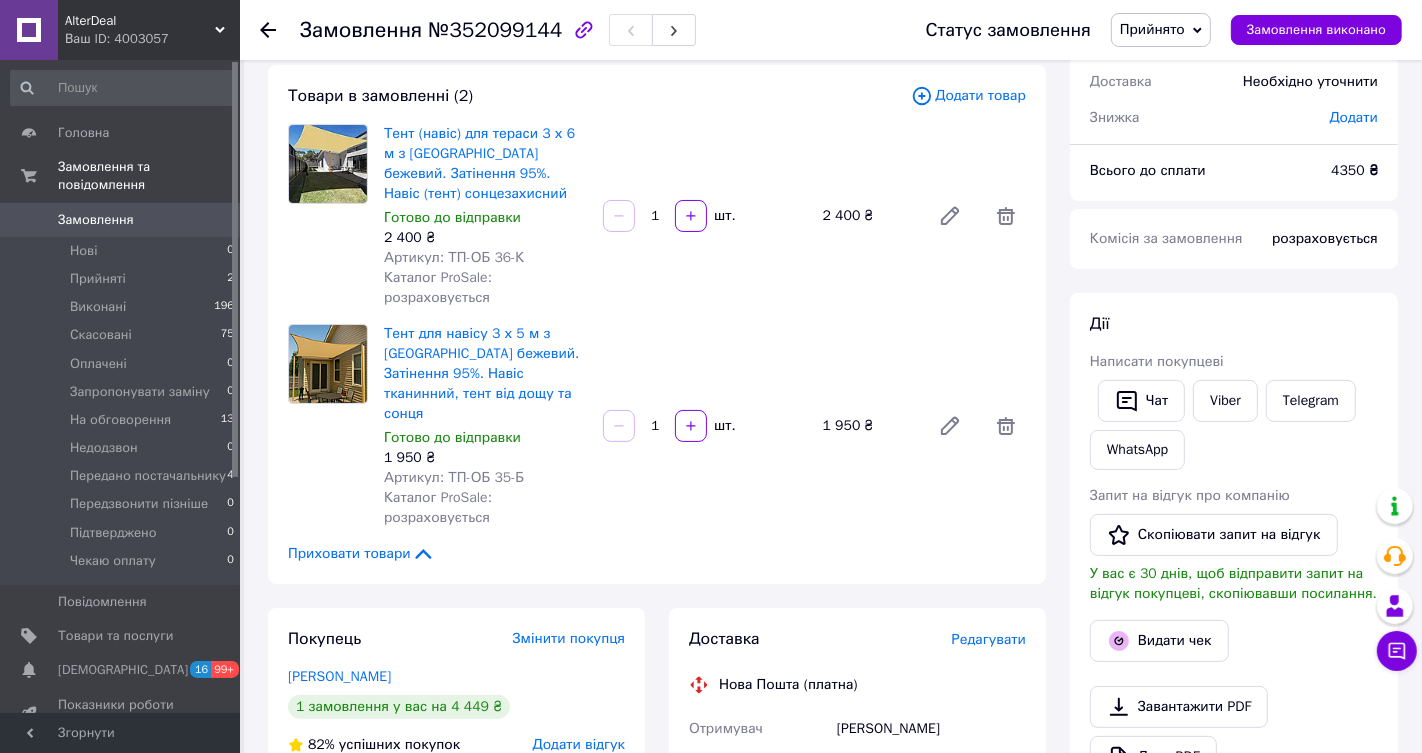 scroll, scrollTop: 0, scrollLeft: 0, axis: both 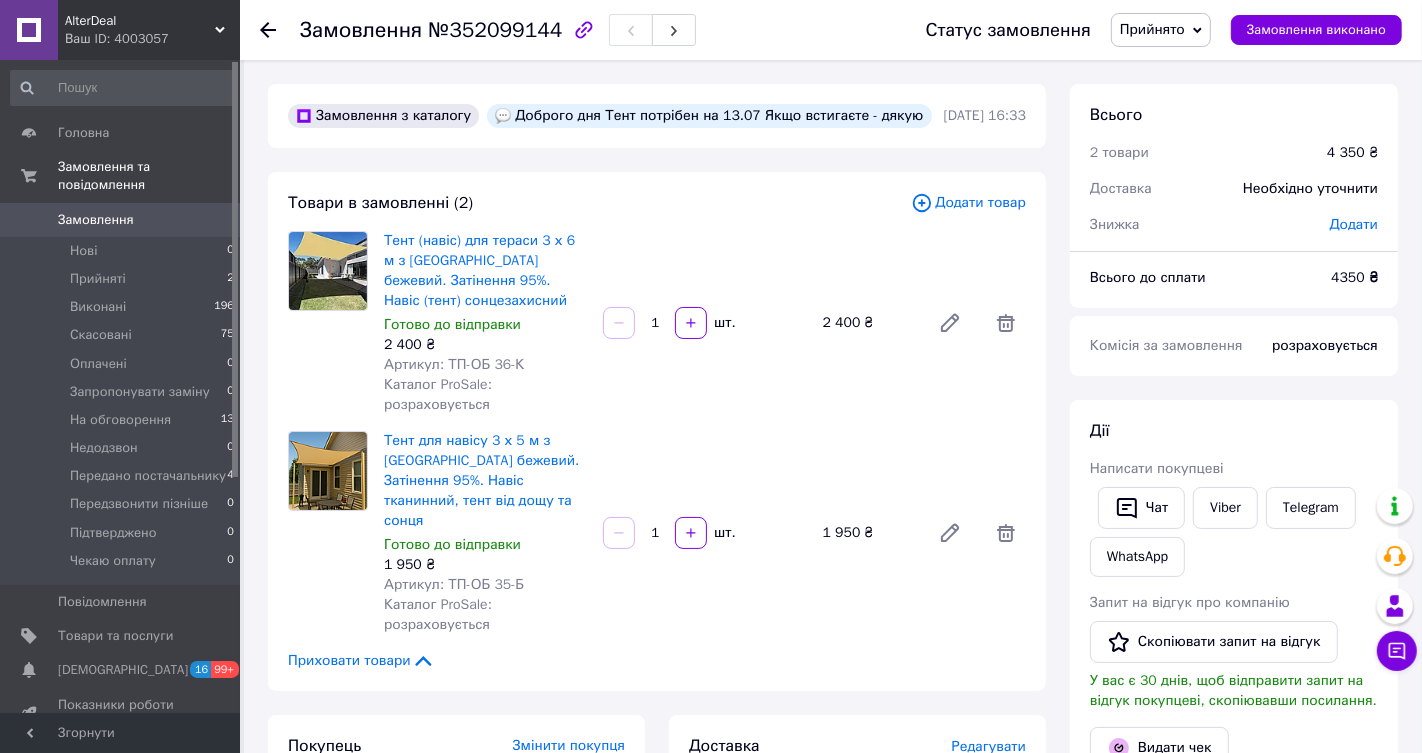 click on "Додати товар" at bounding box center [968, 203] 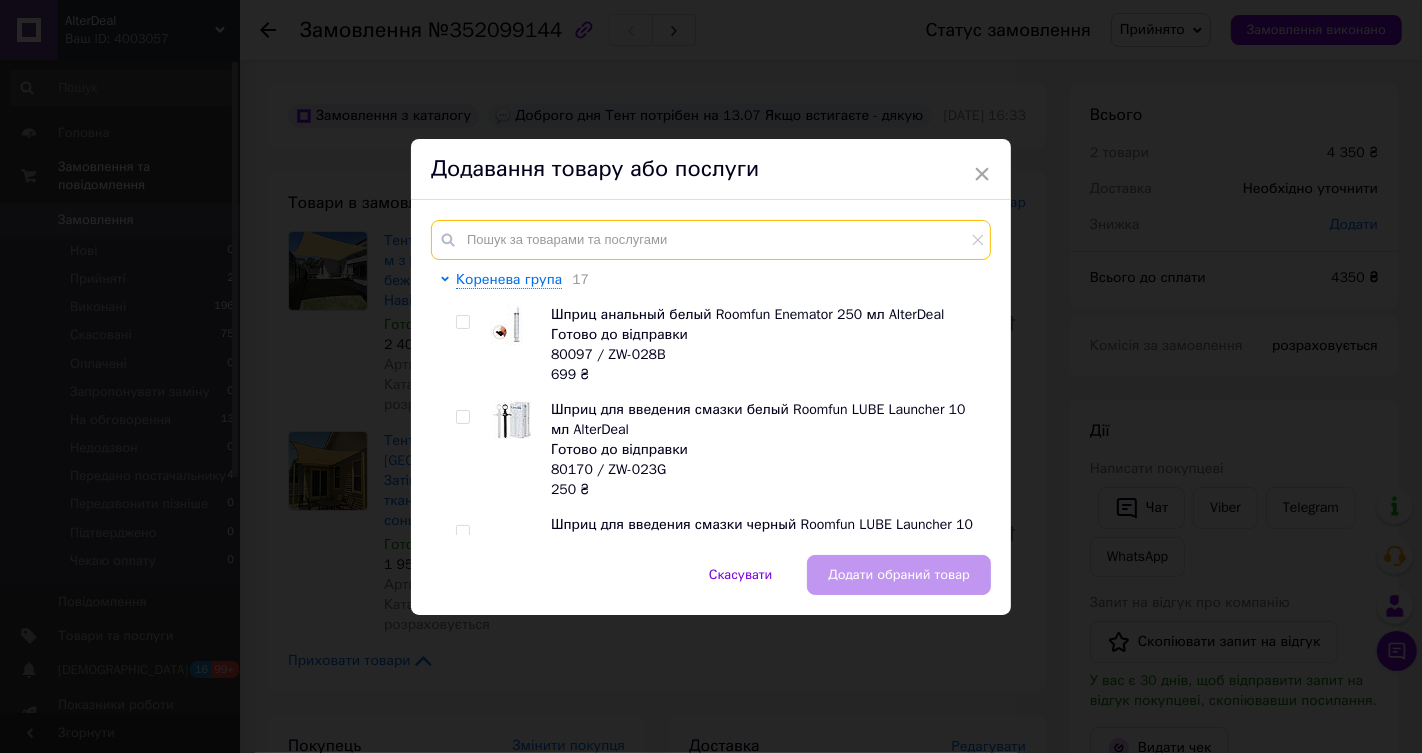 click at bounding box center [711, 240] 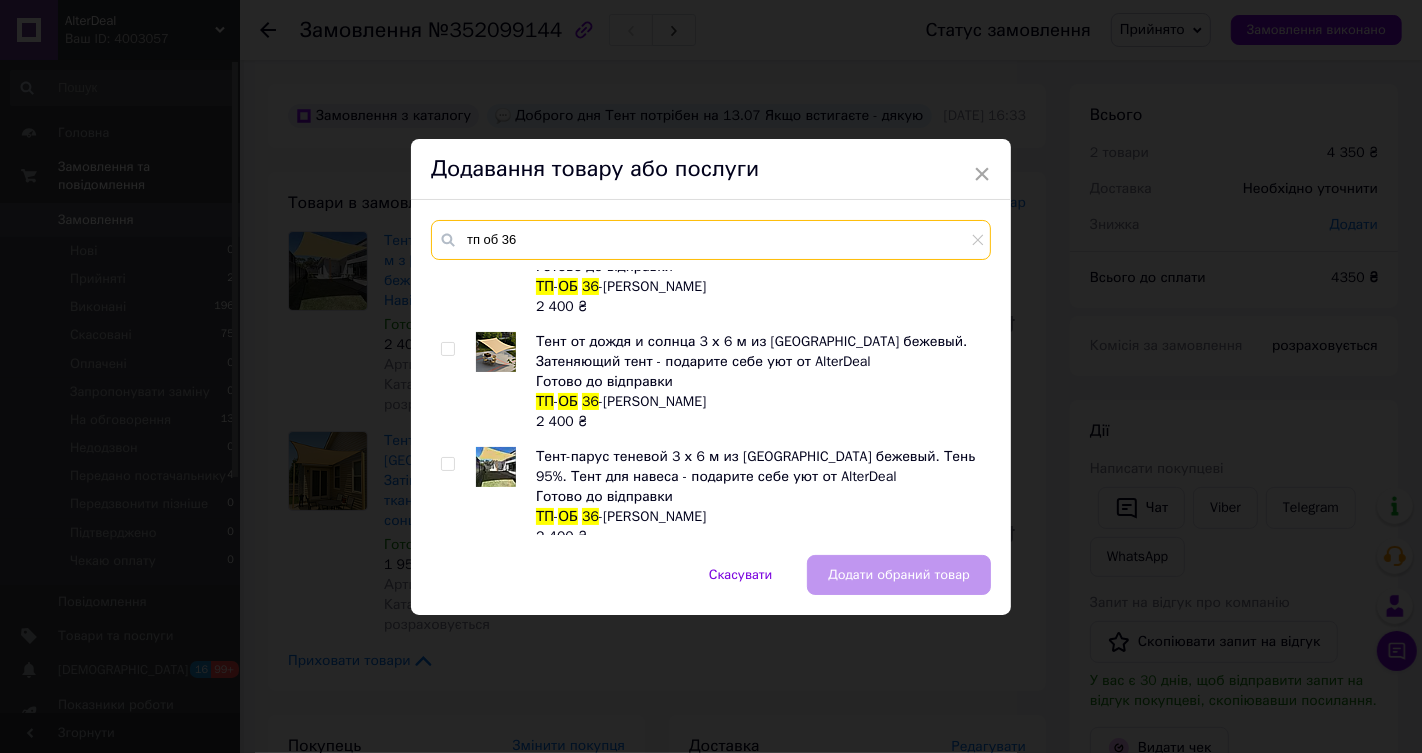 scroll, scrollTop: 117, scrollLeft: 0, axis: vertical 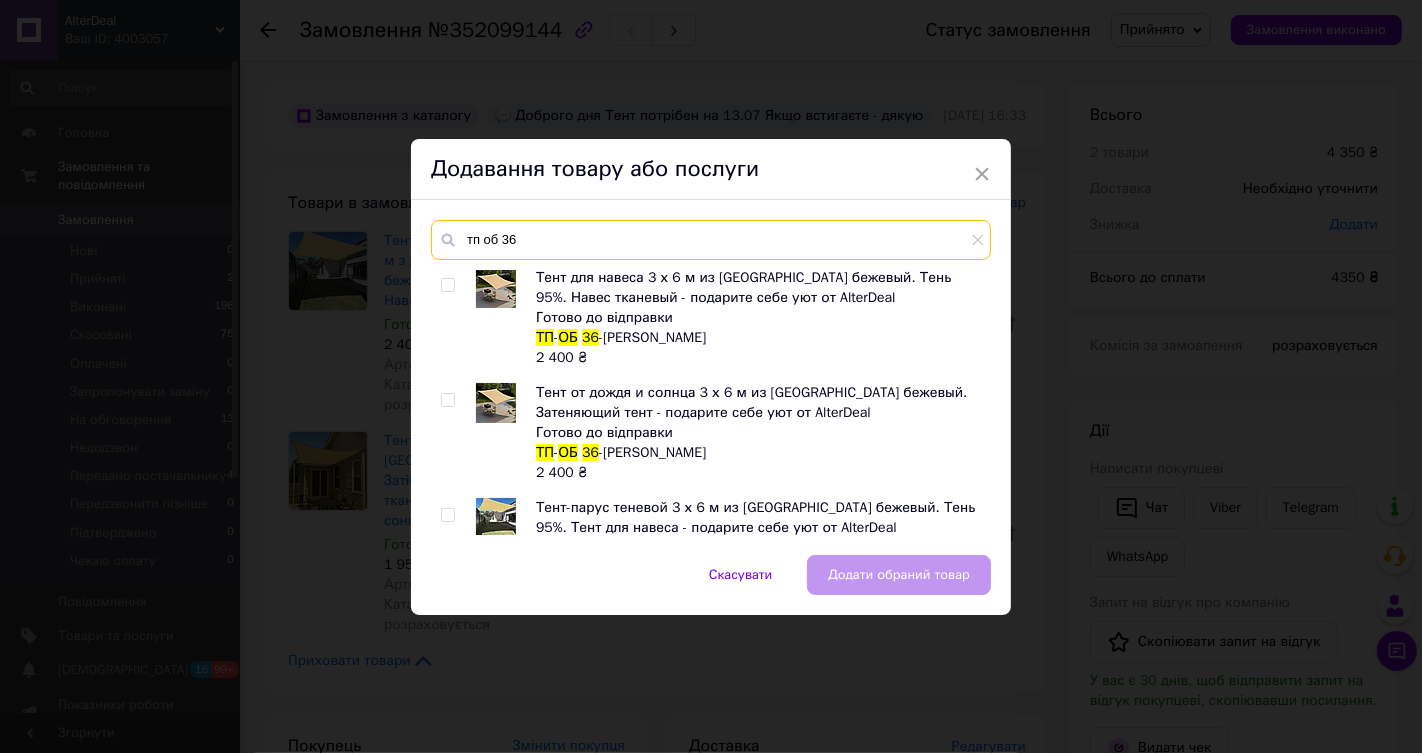 type on "тп об 36" 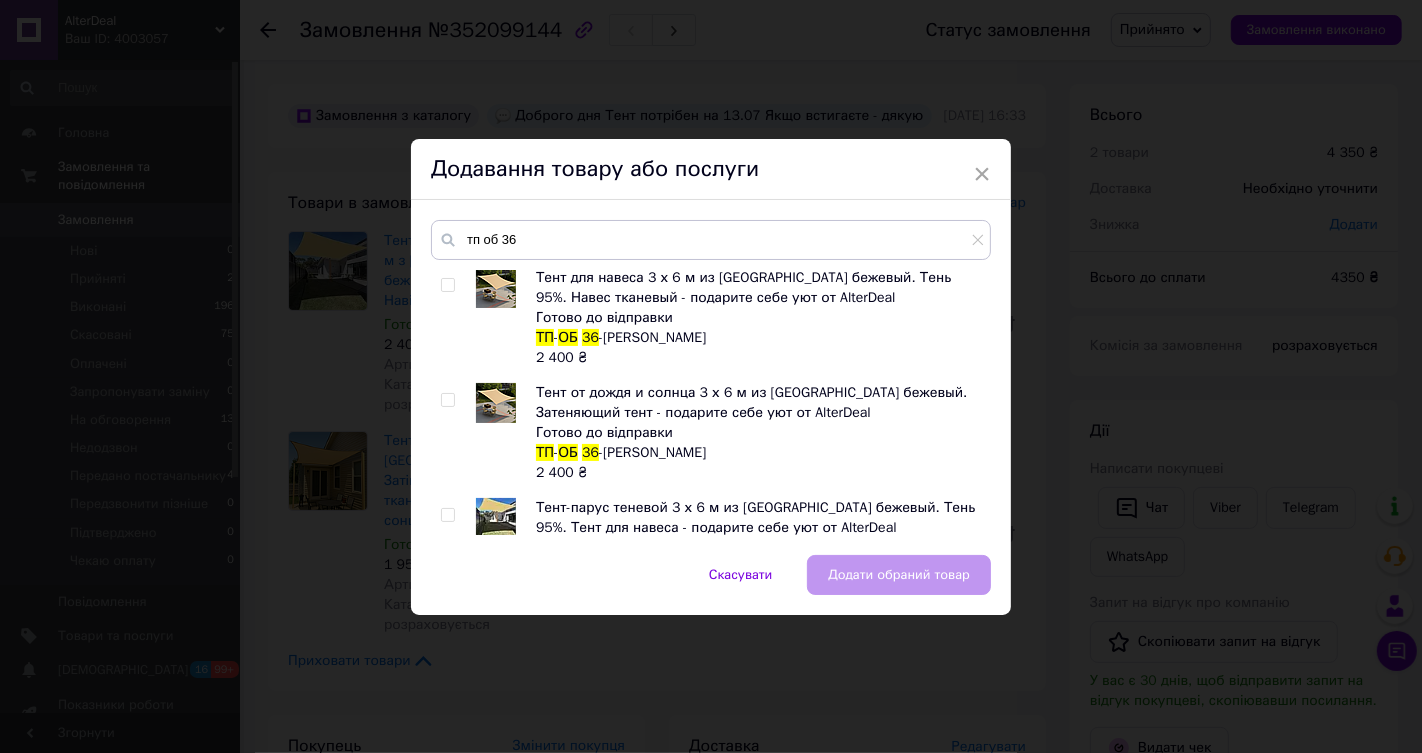 click at bounding box center [447, 285] 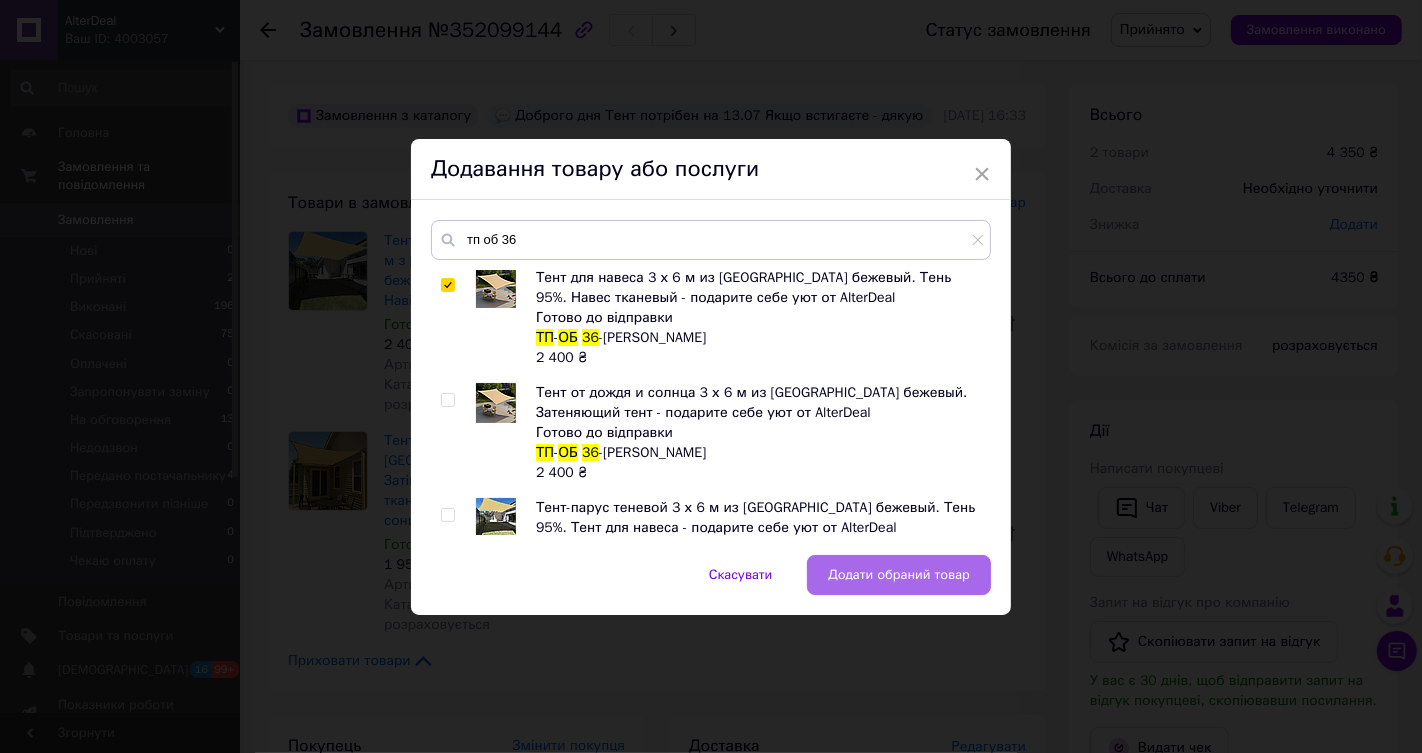 click on "Додати обраний товар" at bounding box center [899, 575] 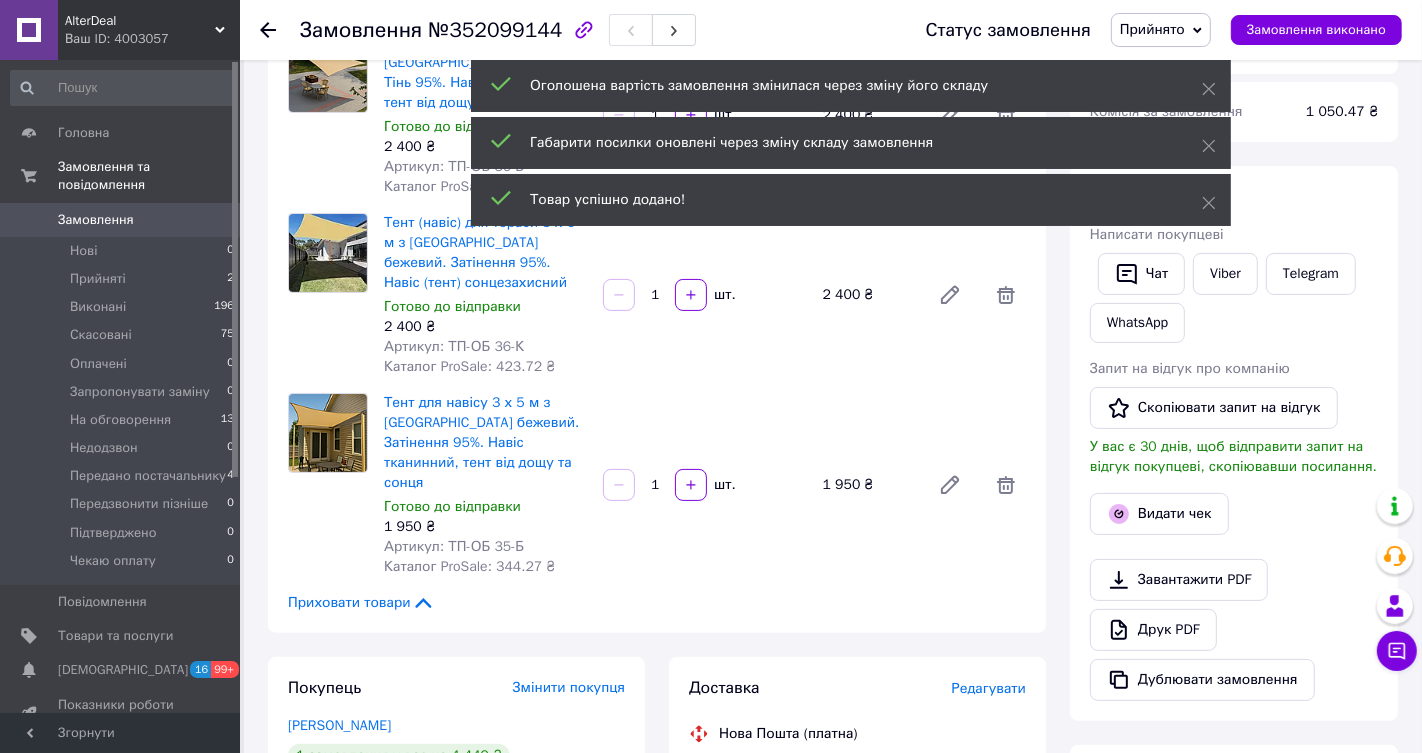 scroll, scrollTop: 197, scrollLeft: 0, axis: vertical 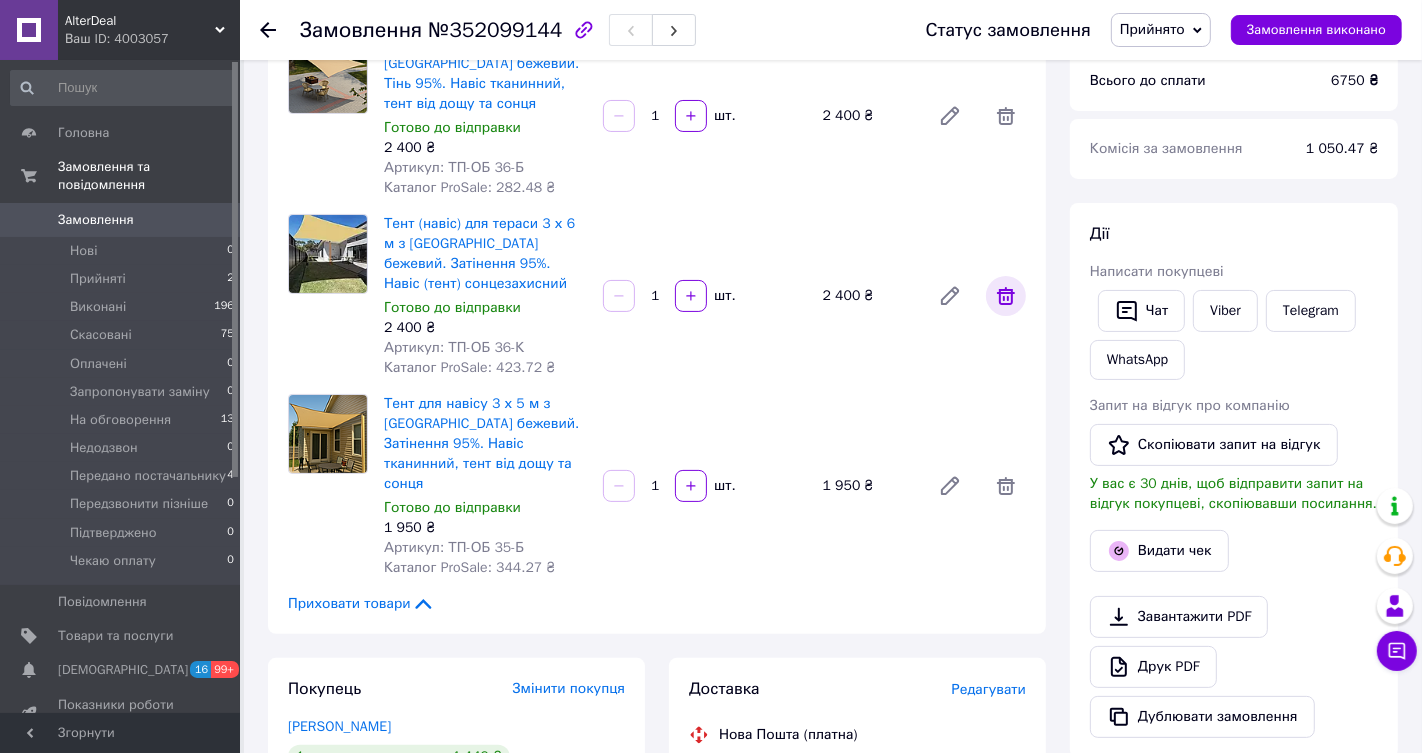 click 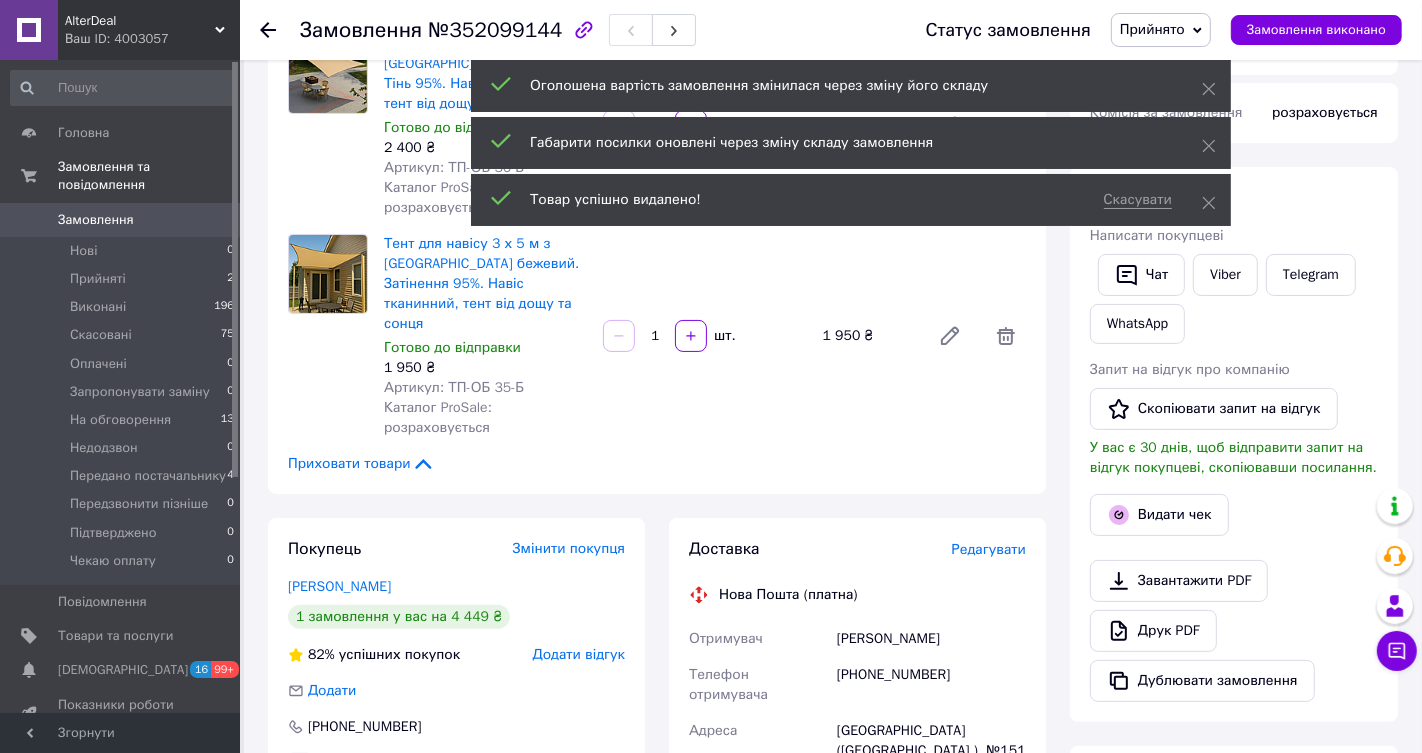 scroll, scrollTop: 97, scrollLeft: 0, axis: vertical 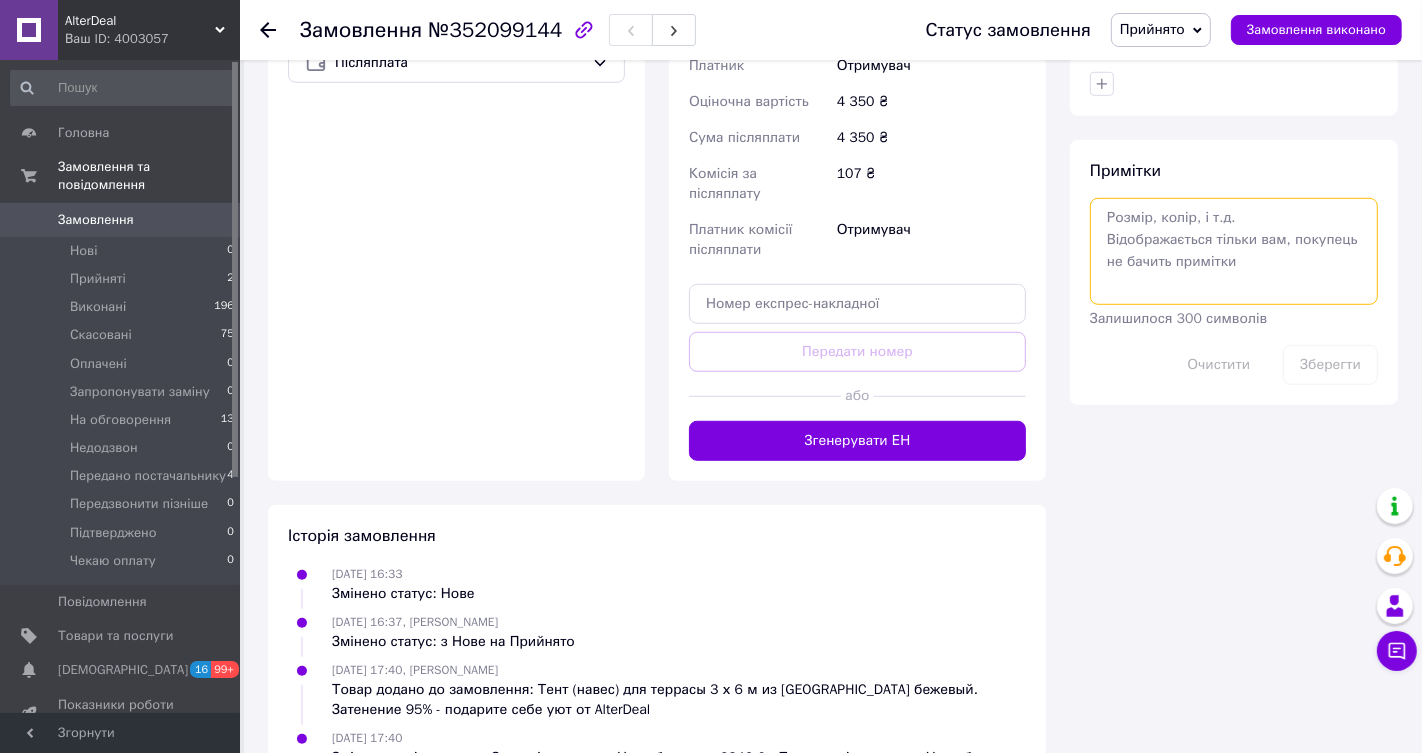 click at bounding box center [1234, 251] 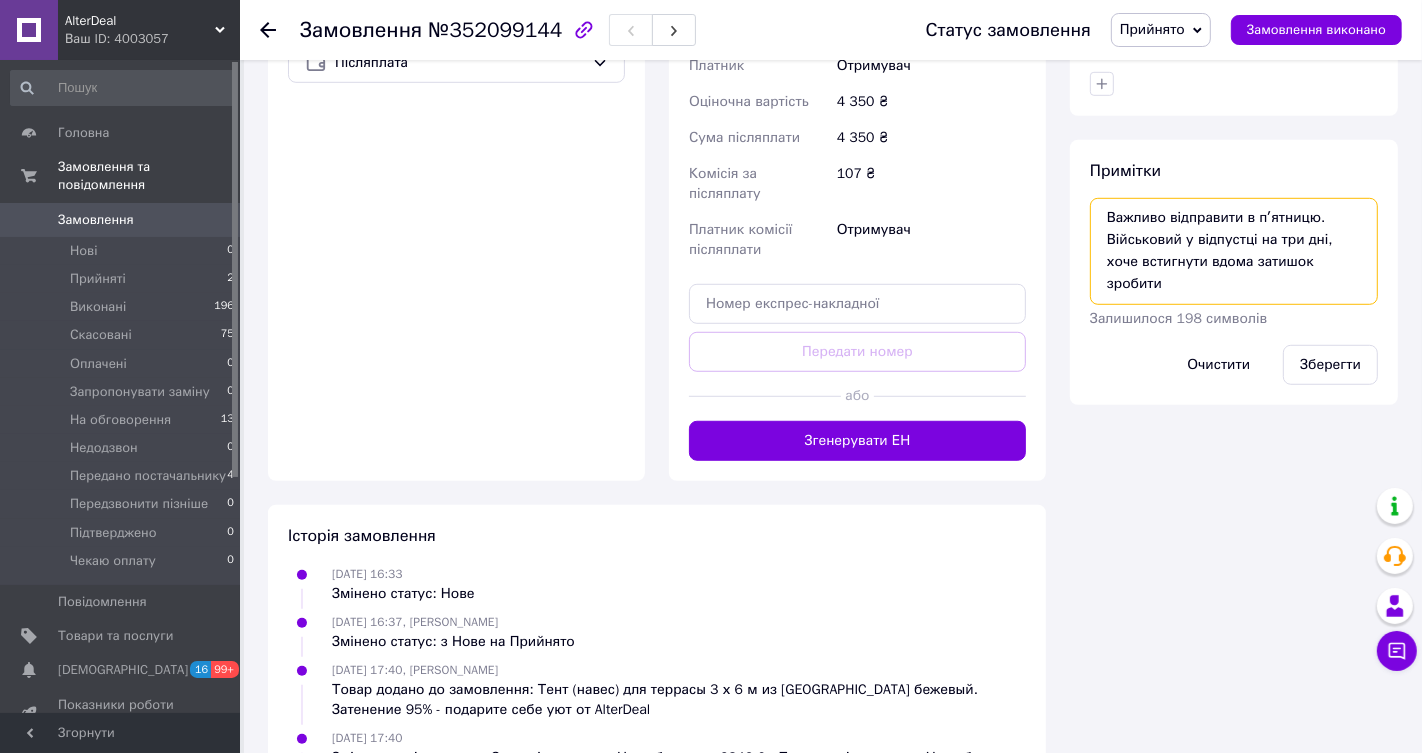 scroll, scrollTop: 0, scrollLeft: 0, axis: both 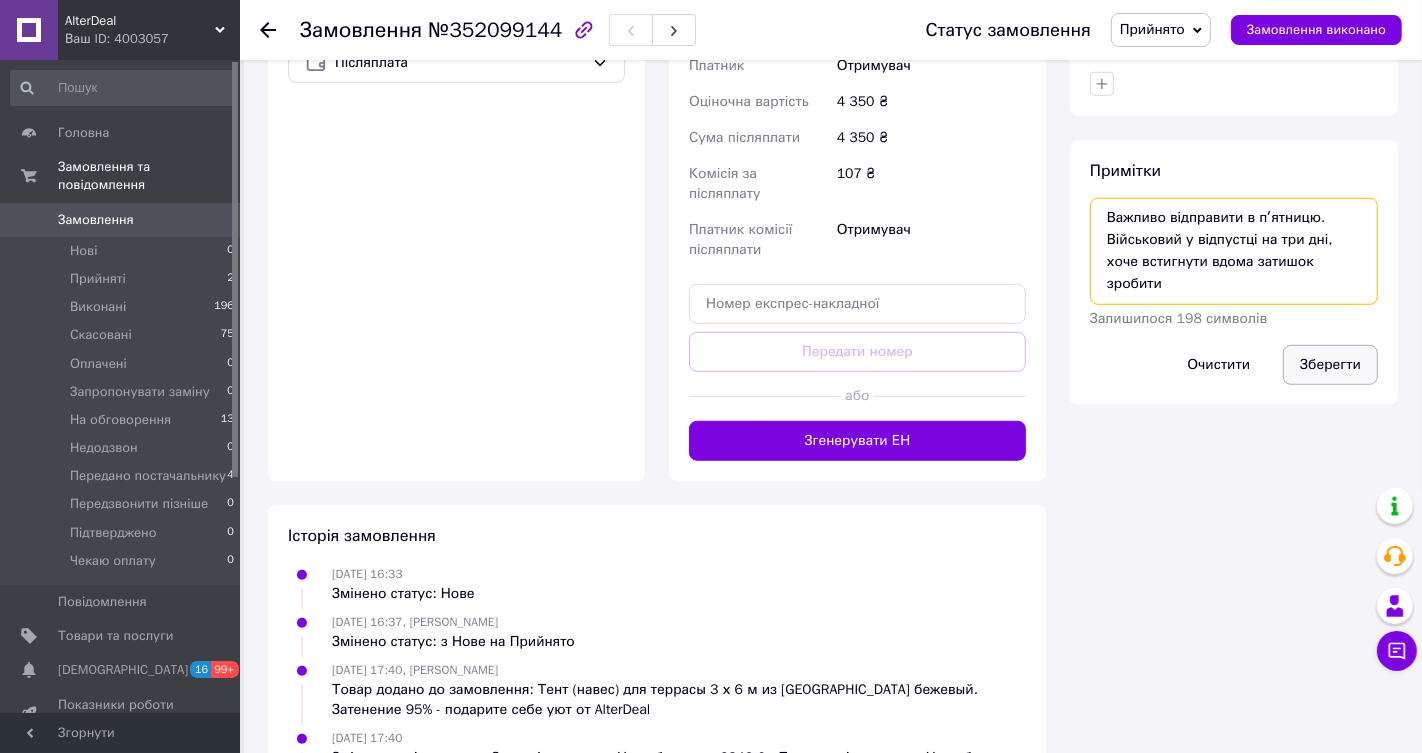 type on "Важливо відправити в пʼятницю. Військовий у відпустці на три дні, хоче встигнути вдома затишок зробити" 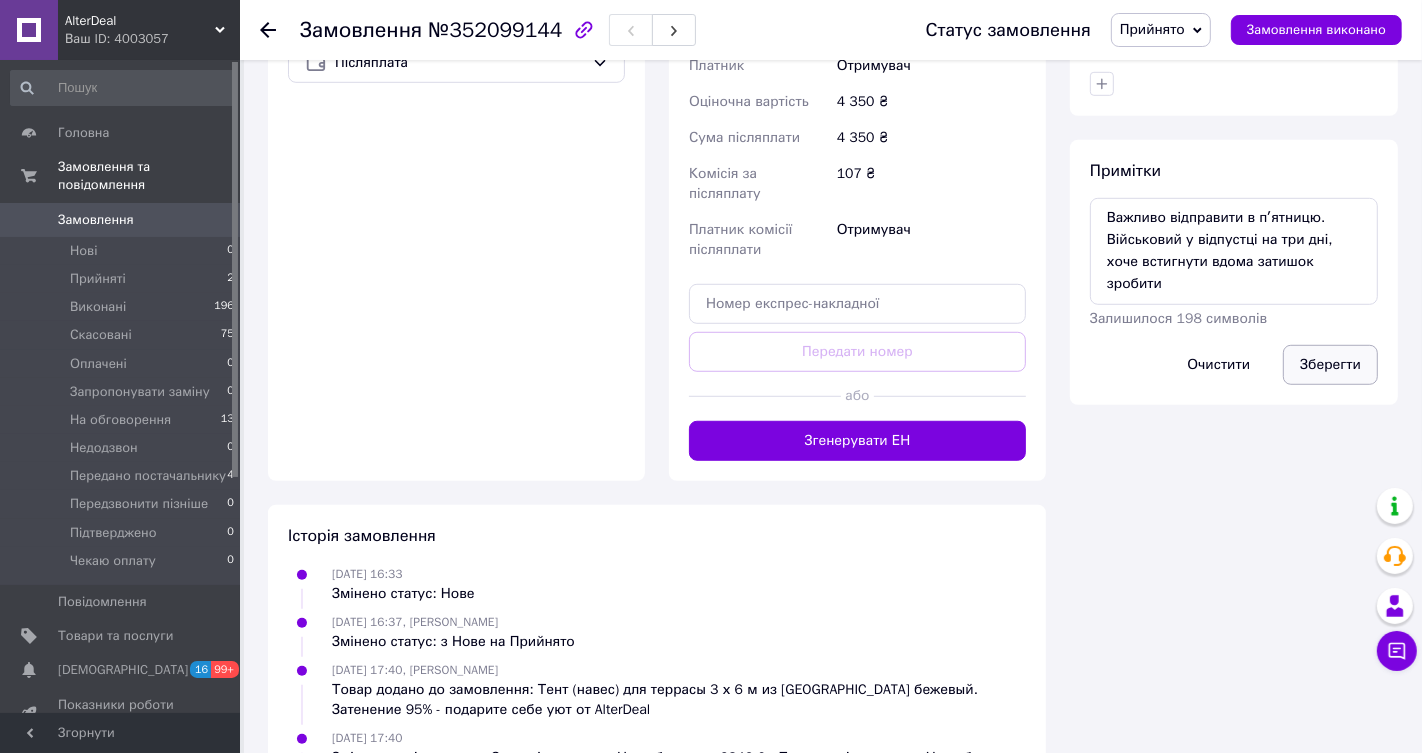 click on "Зберегти" at bounding box center (1330, 365) 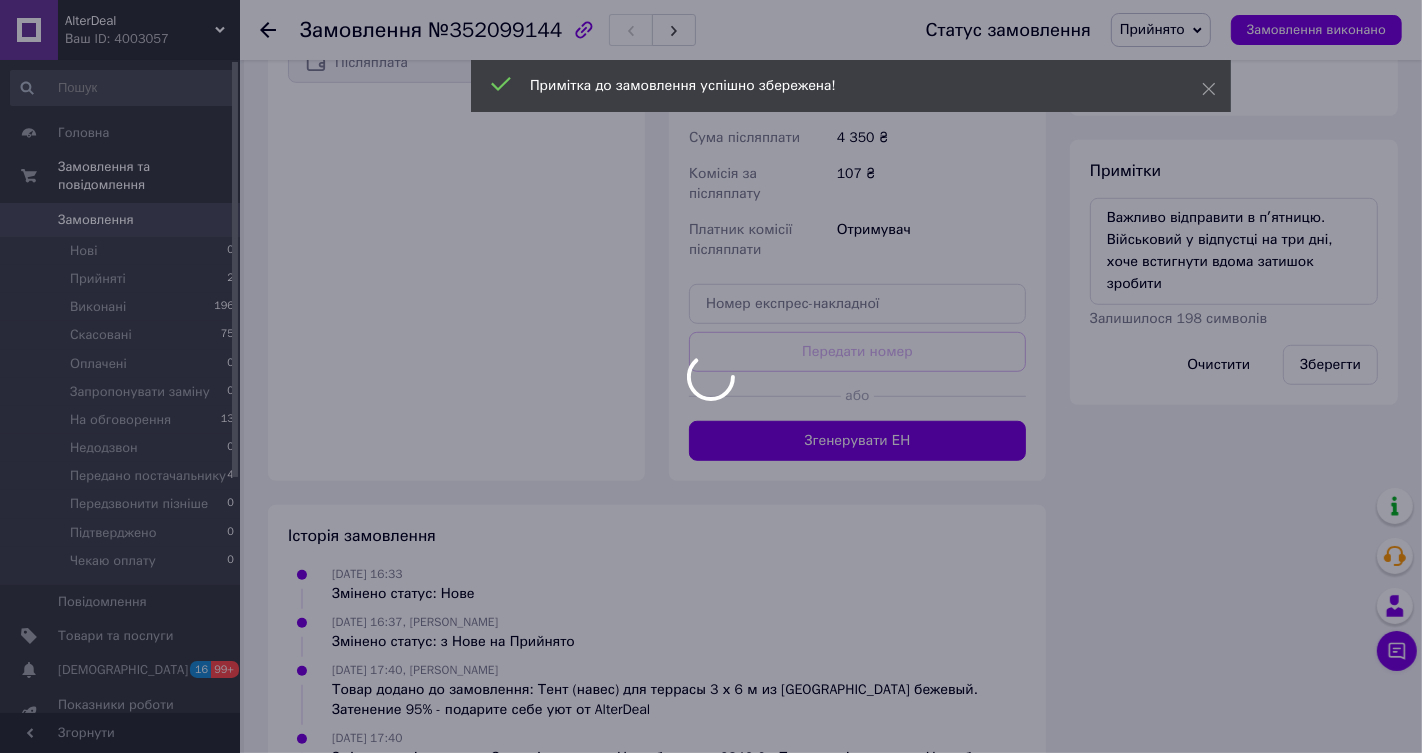 scroll, scrollTop: 180, scrollLeft: 0, axis: vertical 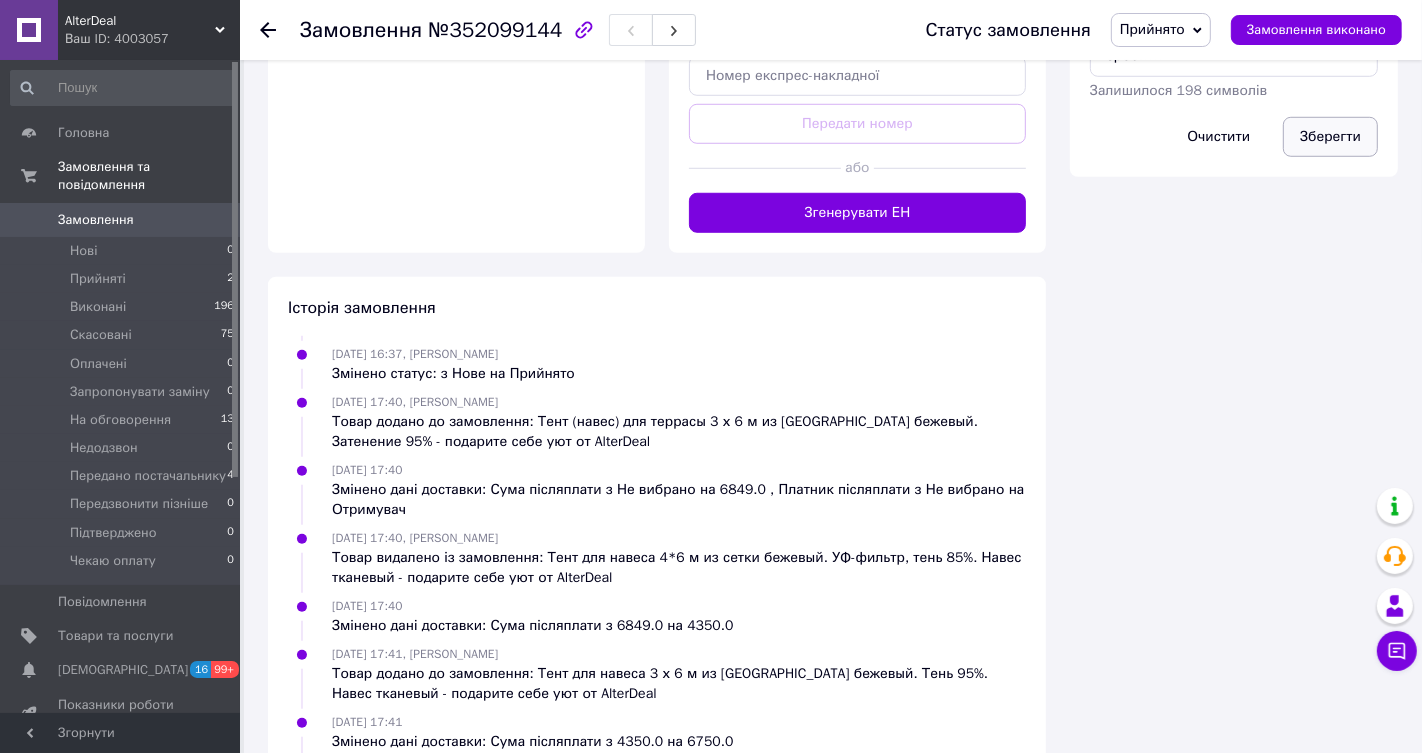 click on "Зберегти" at bounding box center [1330, 137] 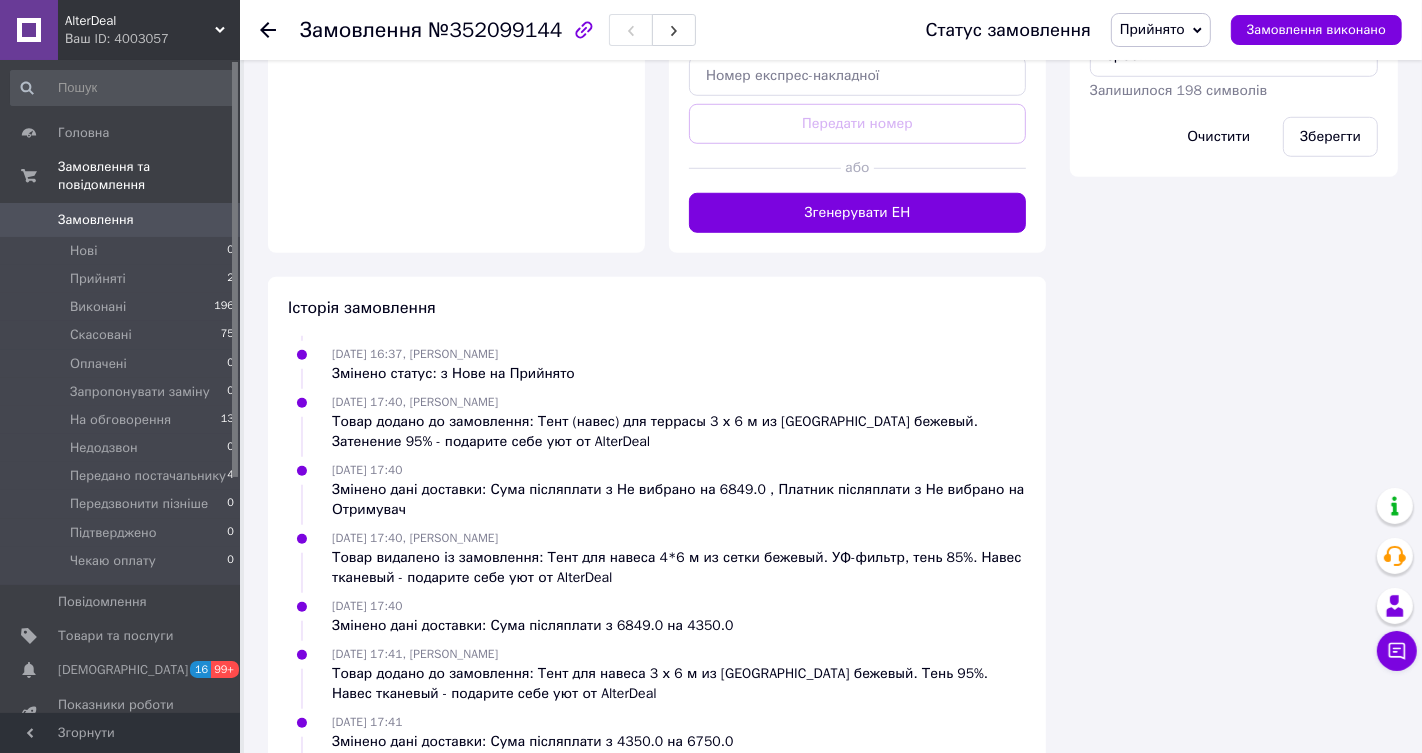 scroll, scrollTop: 60, scrollLeft: 0, axis: vertical 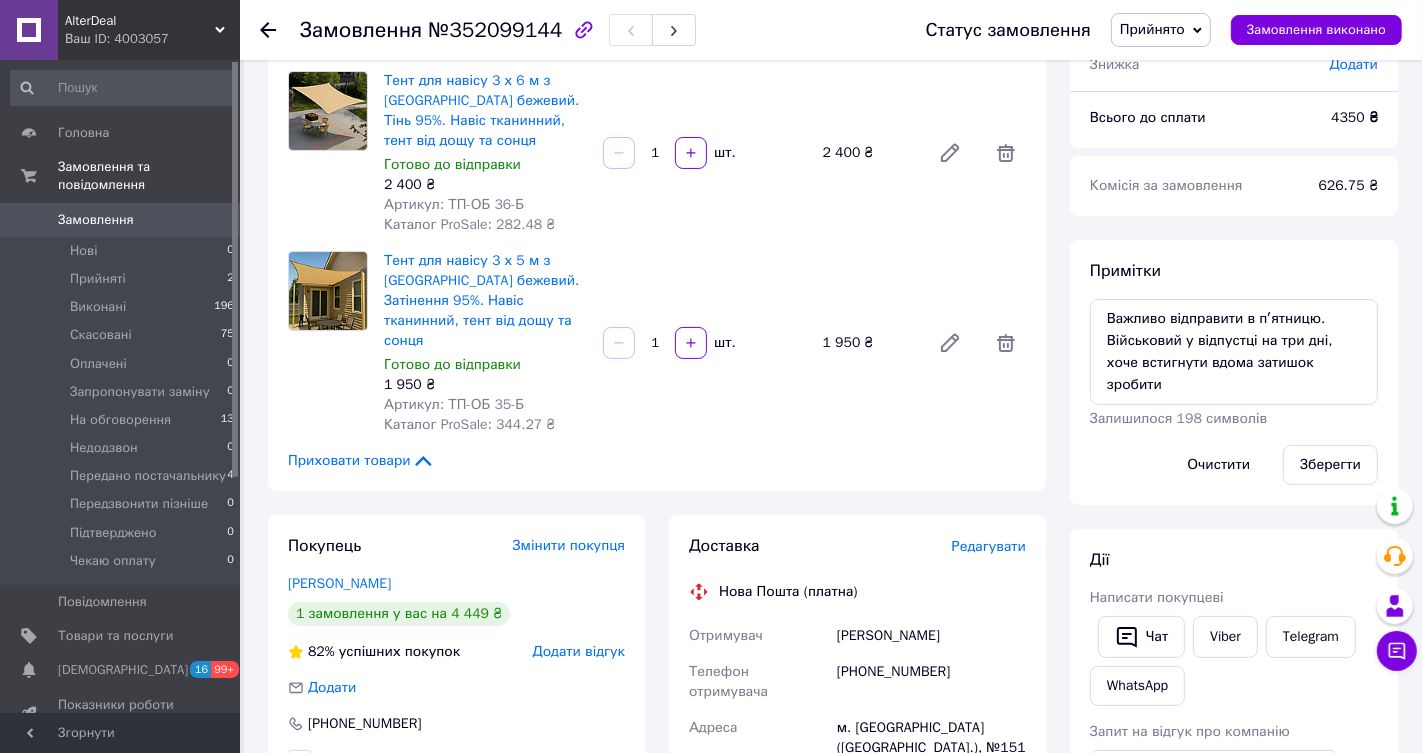 click on "Прийнято" at bounding box center (1161, 30) 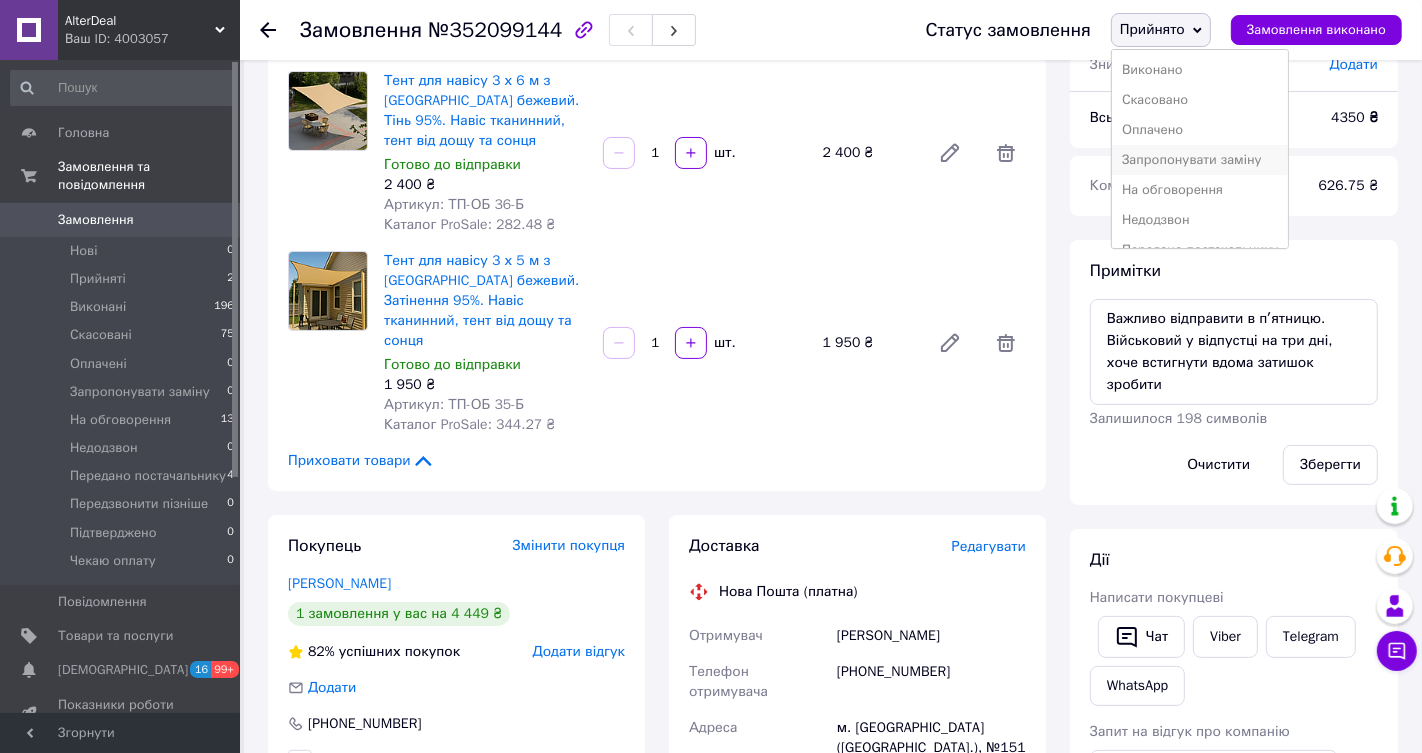 scroll, scrollTop: 161, scrollLeft: 0, axis: vertical 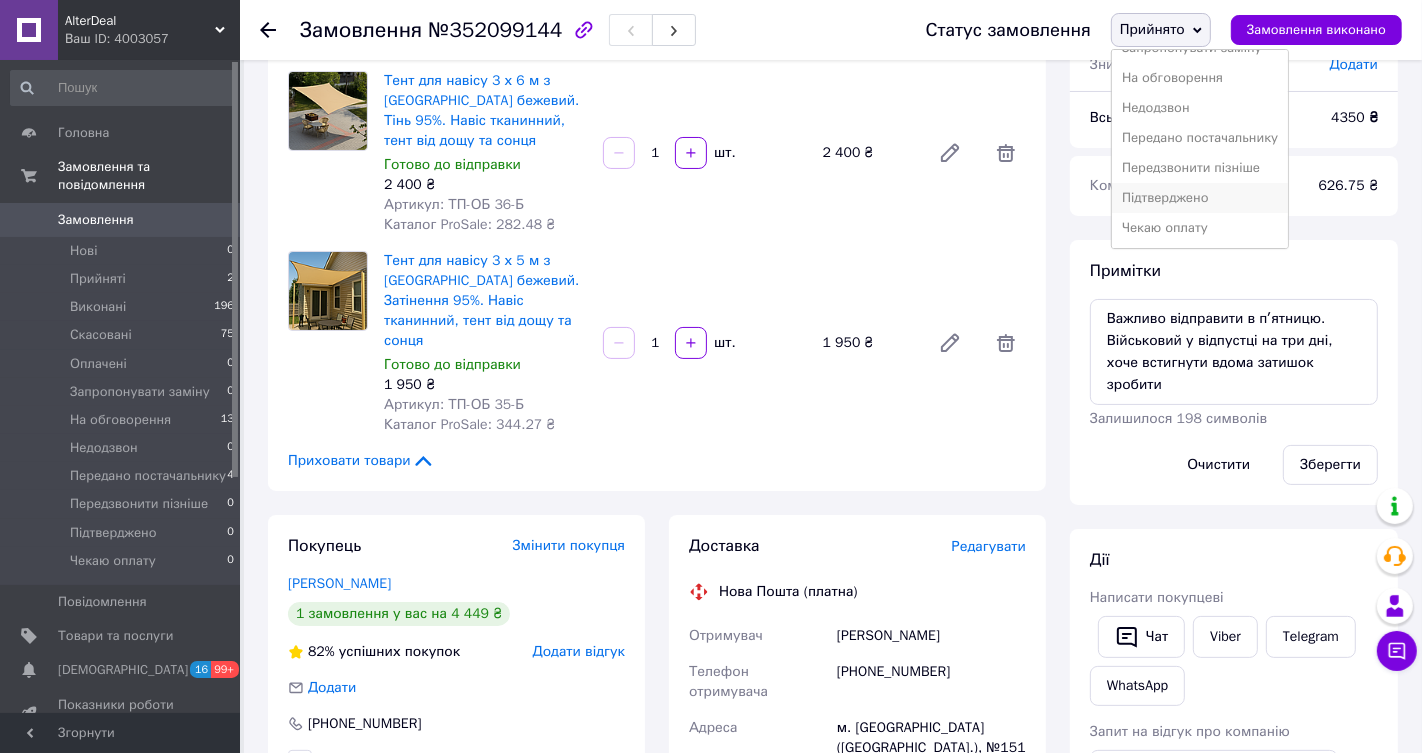 click on "Підтверджено" at bounding box center (1200, 198) 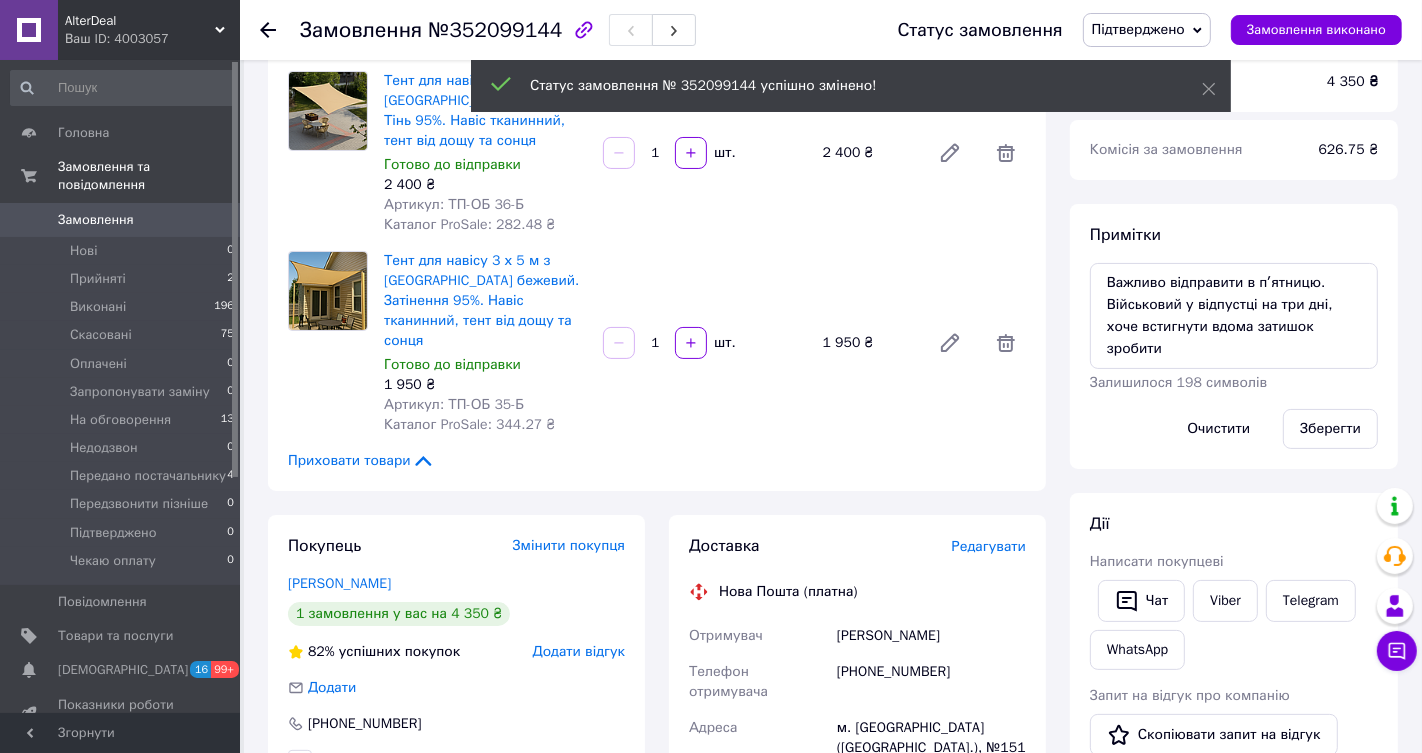 scroll, scrollTop: 238, scrollLeft: 0, axis: vertical 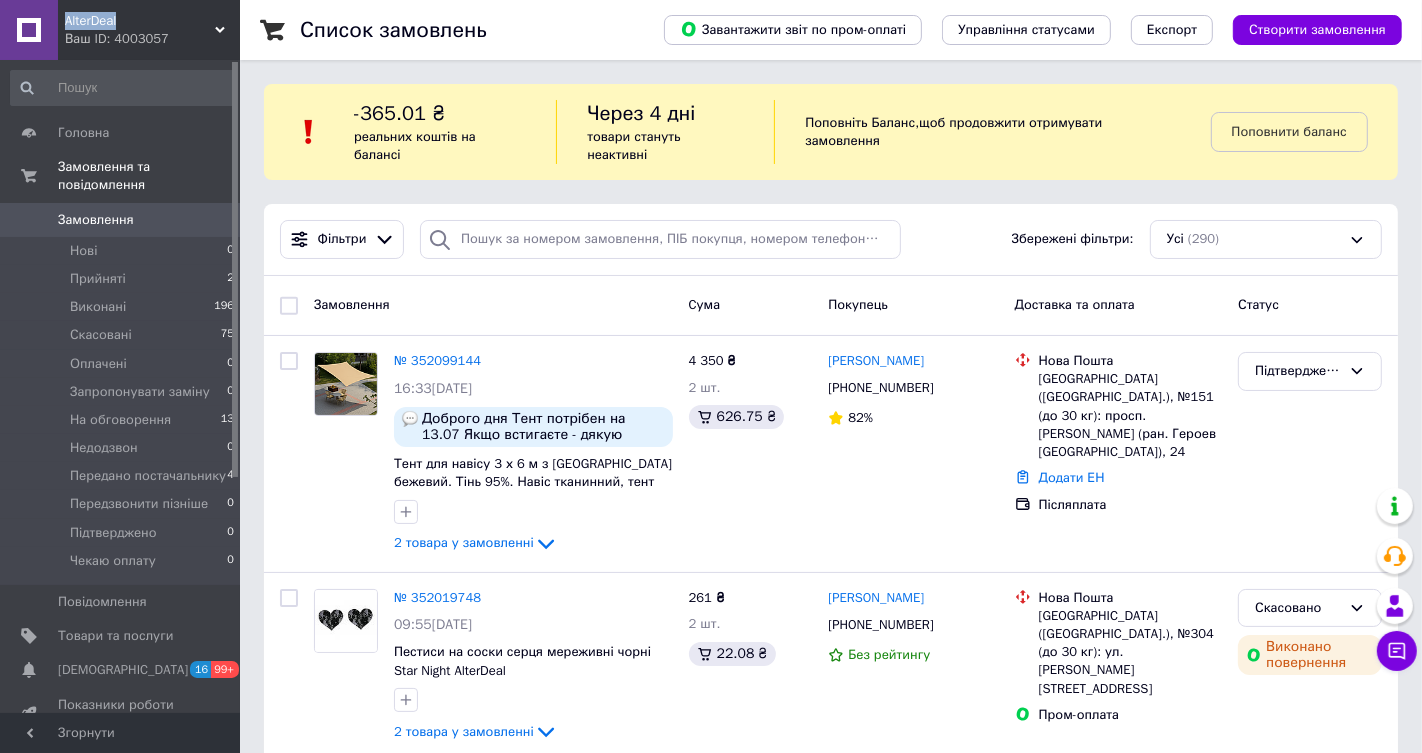 drag, startPoint x: 138, startPoint y: 17, endPoint x: 68, endPoint y: 16, distance: 70.00714 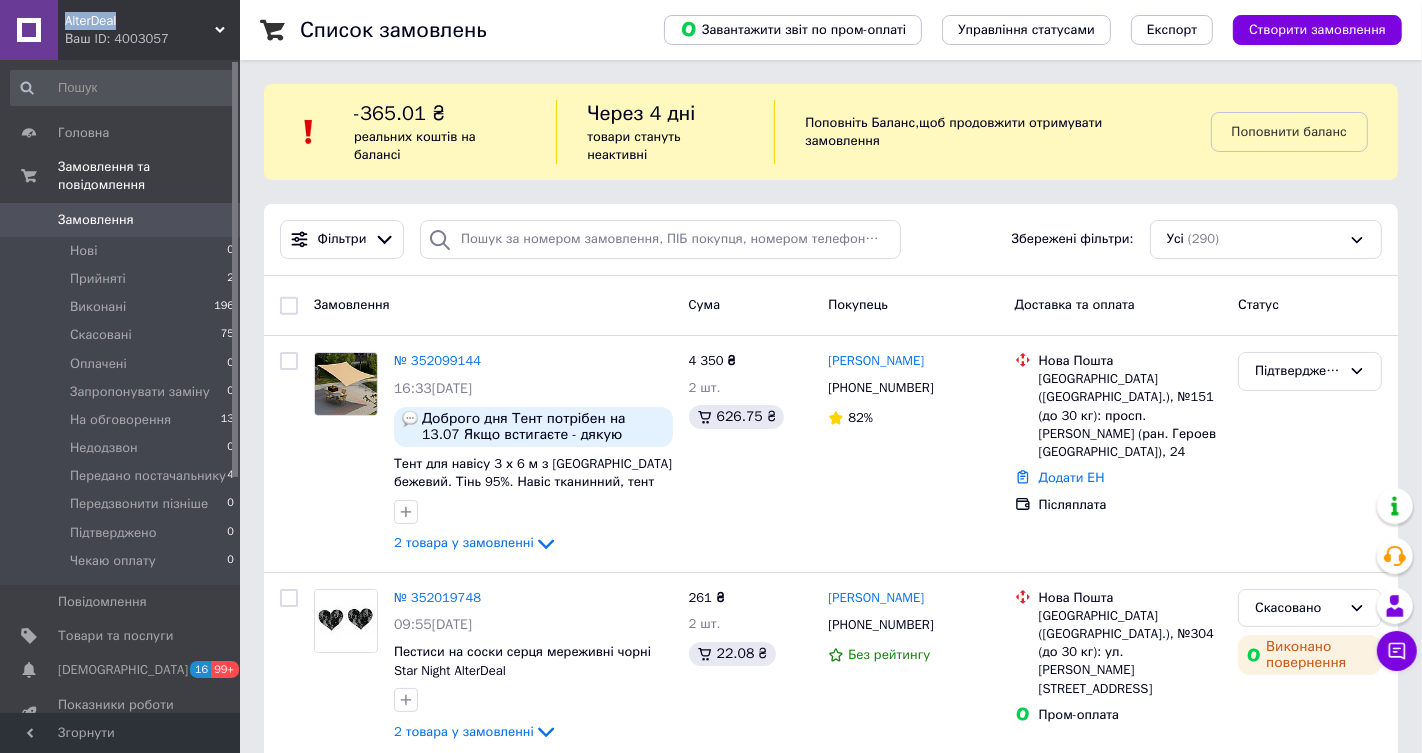 click on "AlterDeal" at bounding box center (140, 21) 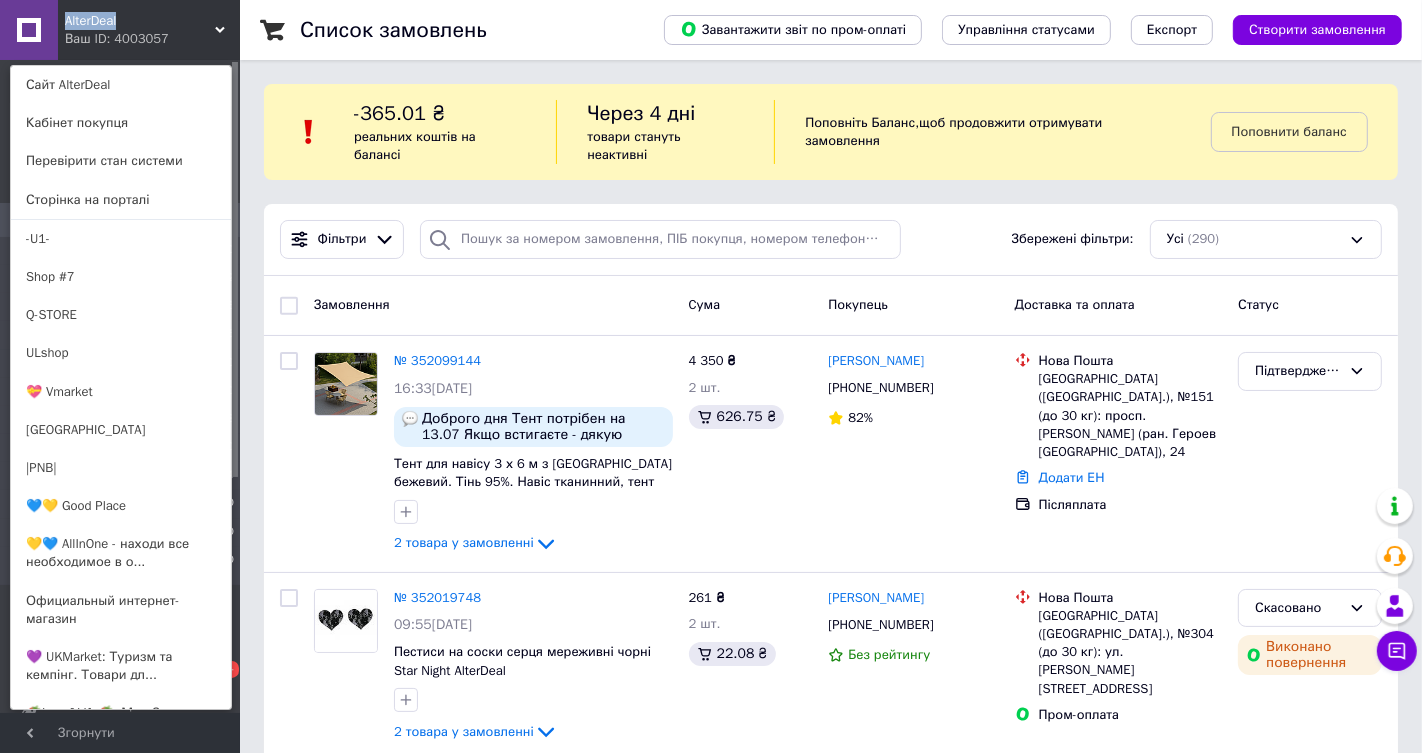 copy on "AlterDeal" 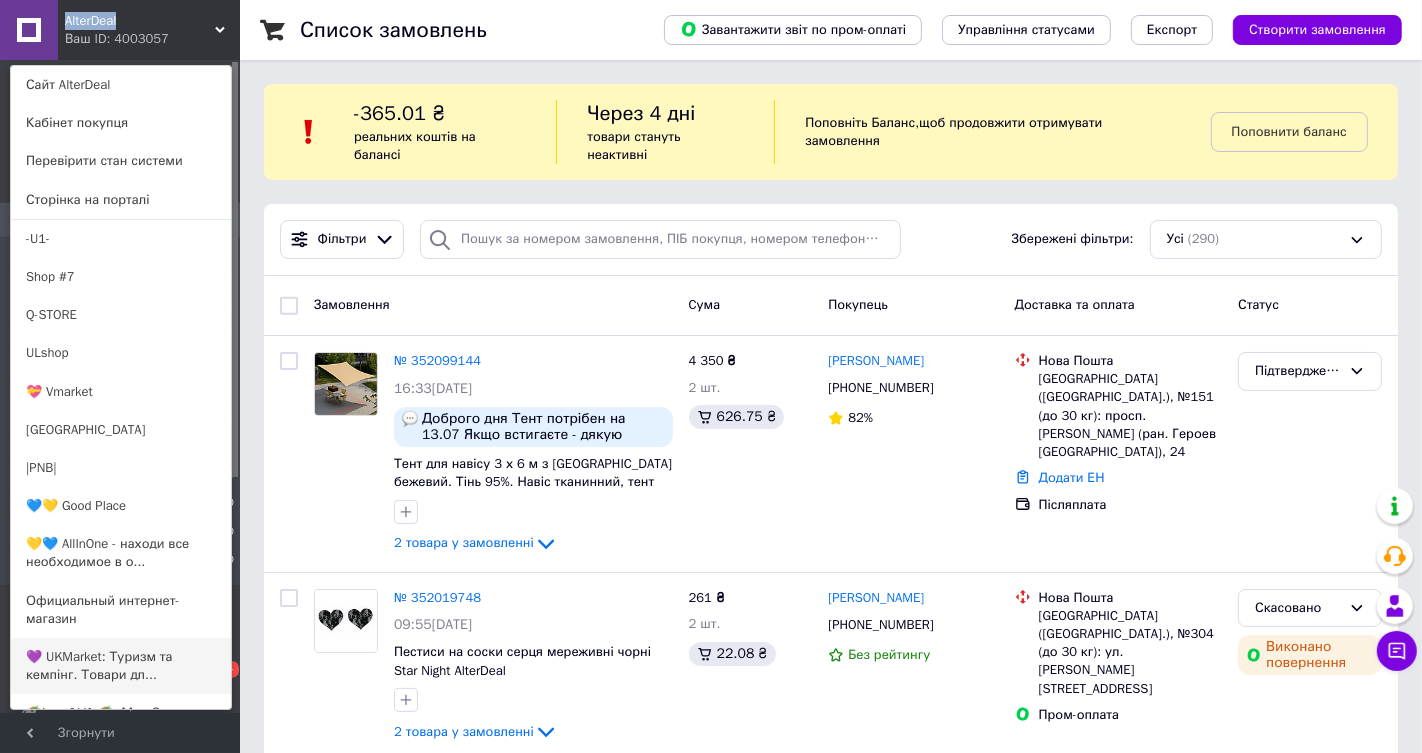 click on "💜 UKMarket: Туризм та кемпінг. Товари дл..." at bounding box center (121, 666) 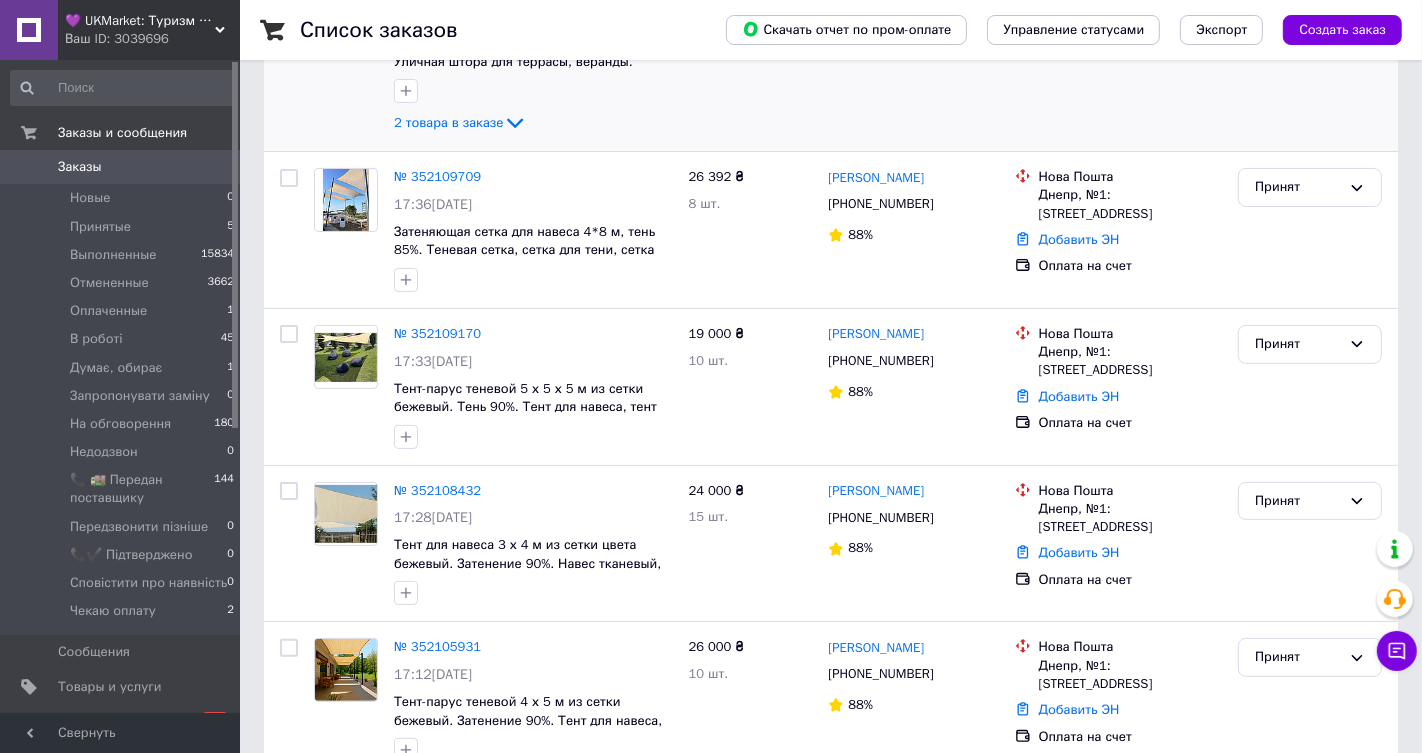 scroll, scrollTop: 253, scrollLeft: 0, axis: vertical 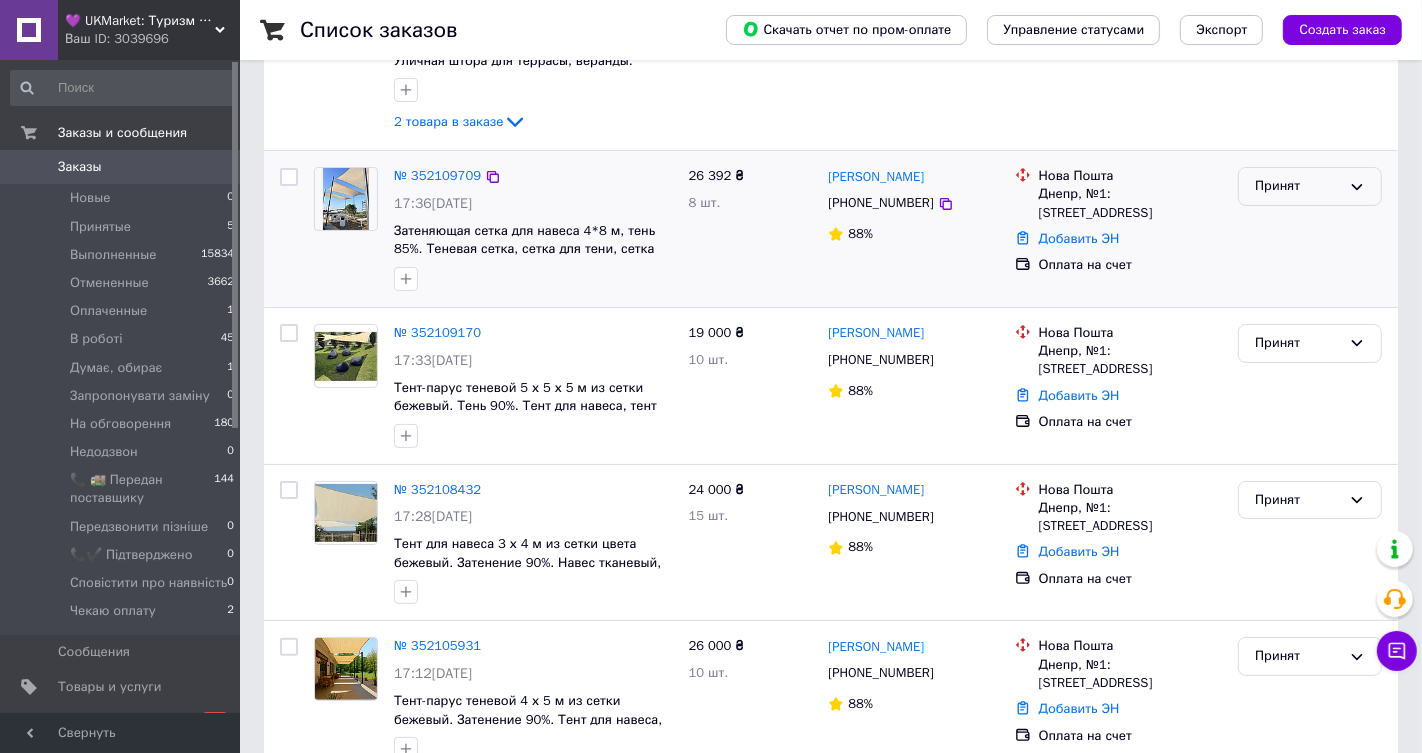 click on "Принят" at bounding box center [1298, 186] 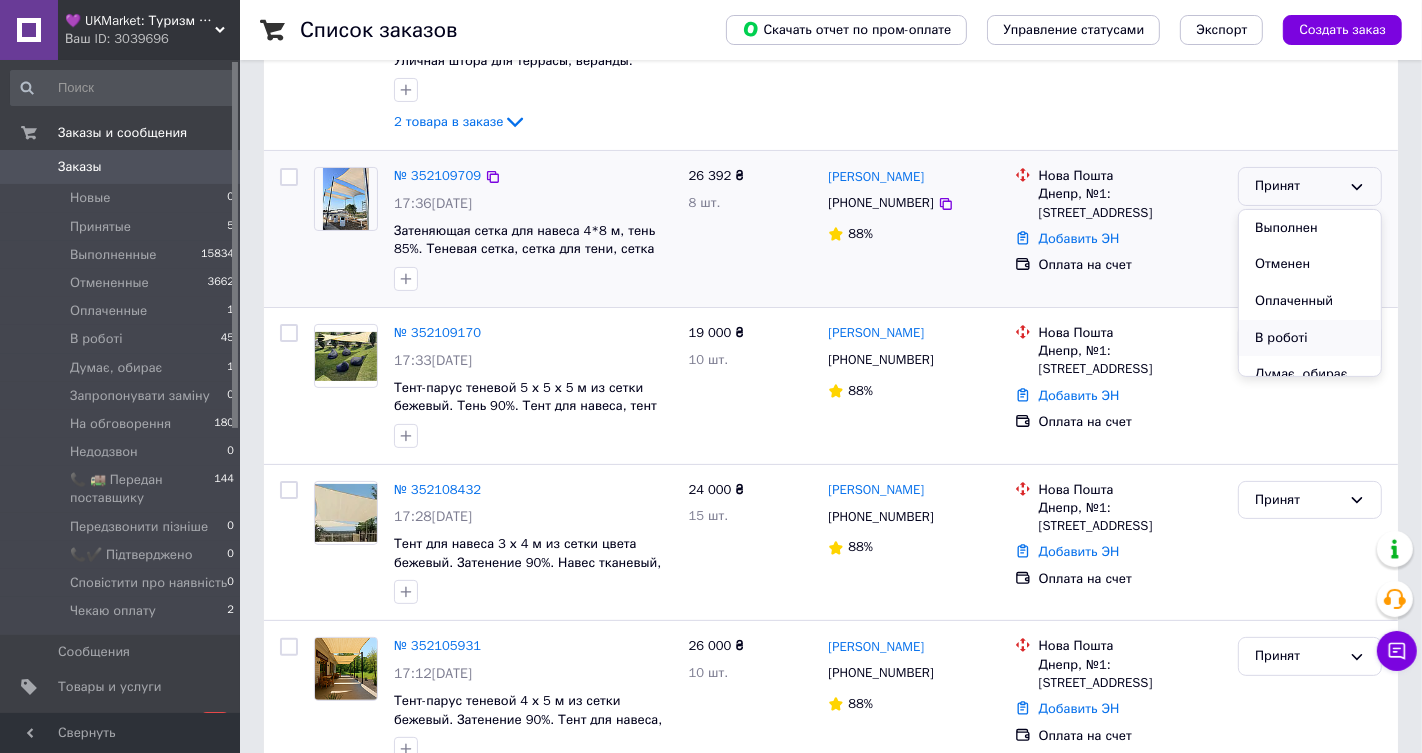 click on "В роботі" at bounding box center [1310, 338] 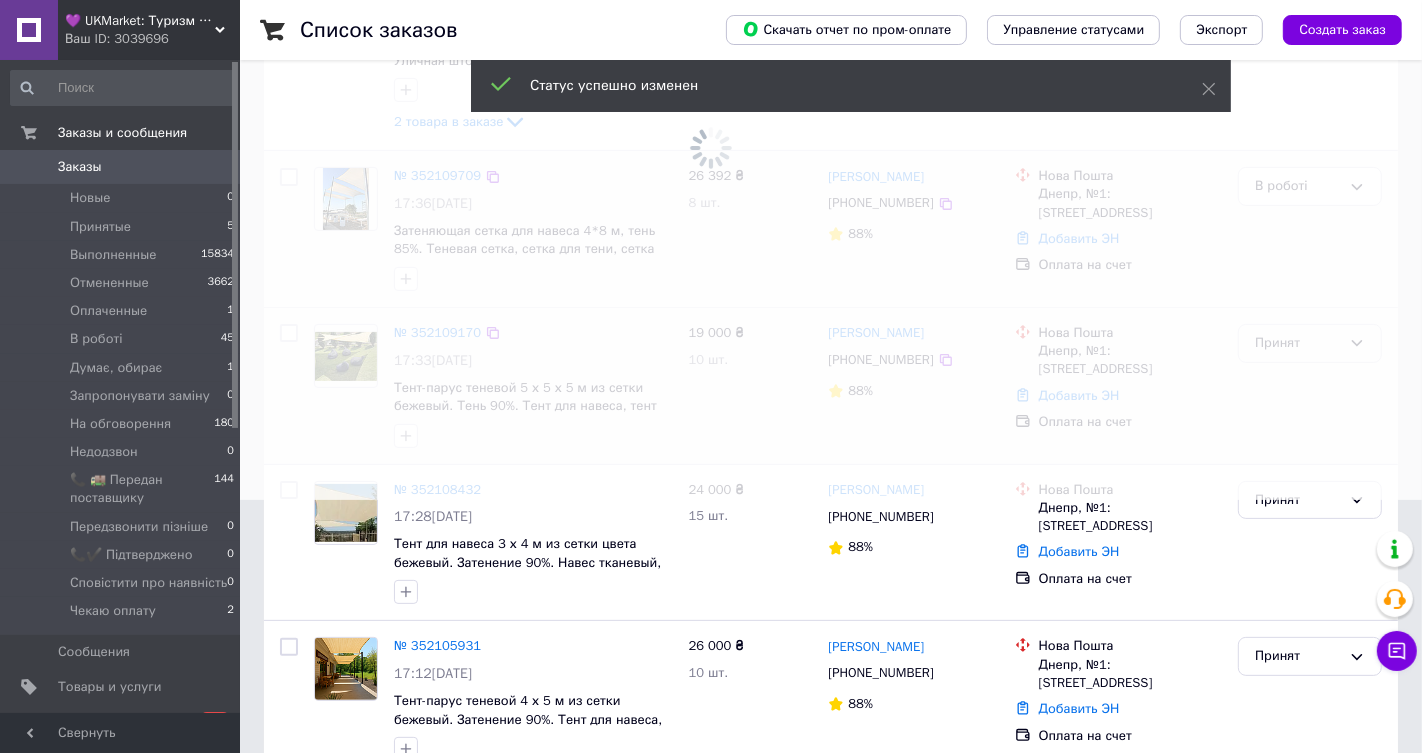 click at bounding box center (711, 123) 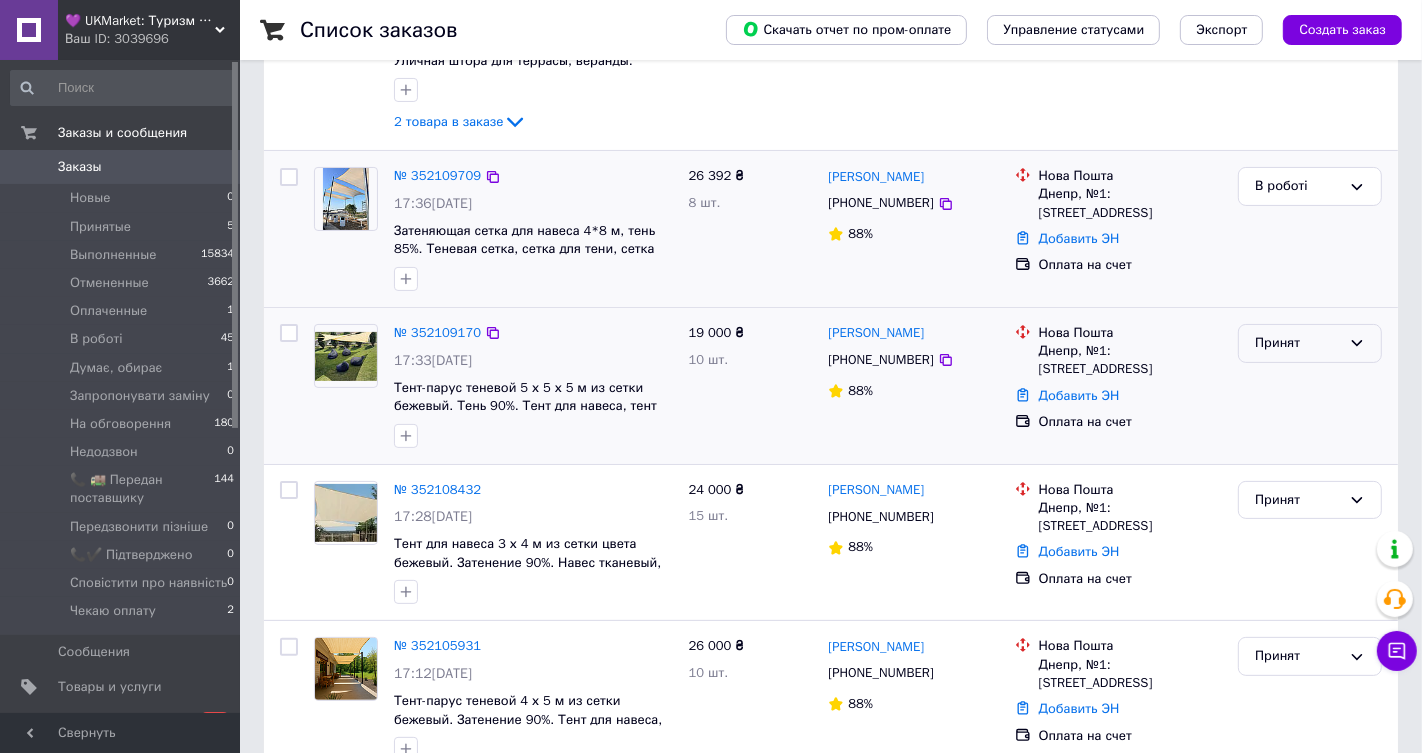 click on "Принят" at bounding box center [1298, 343] 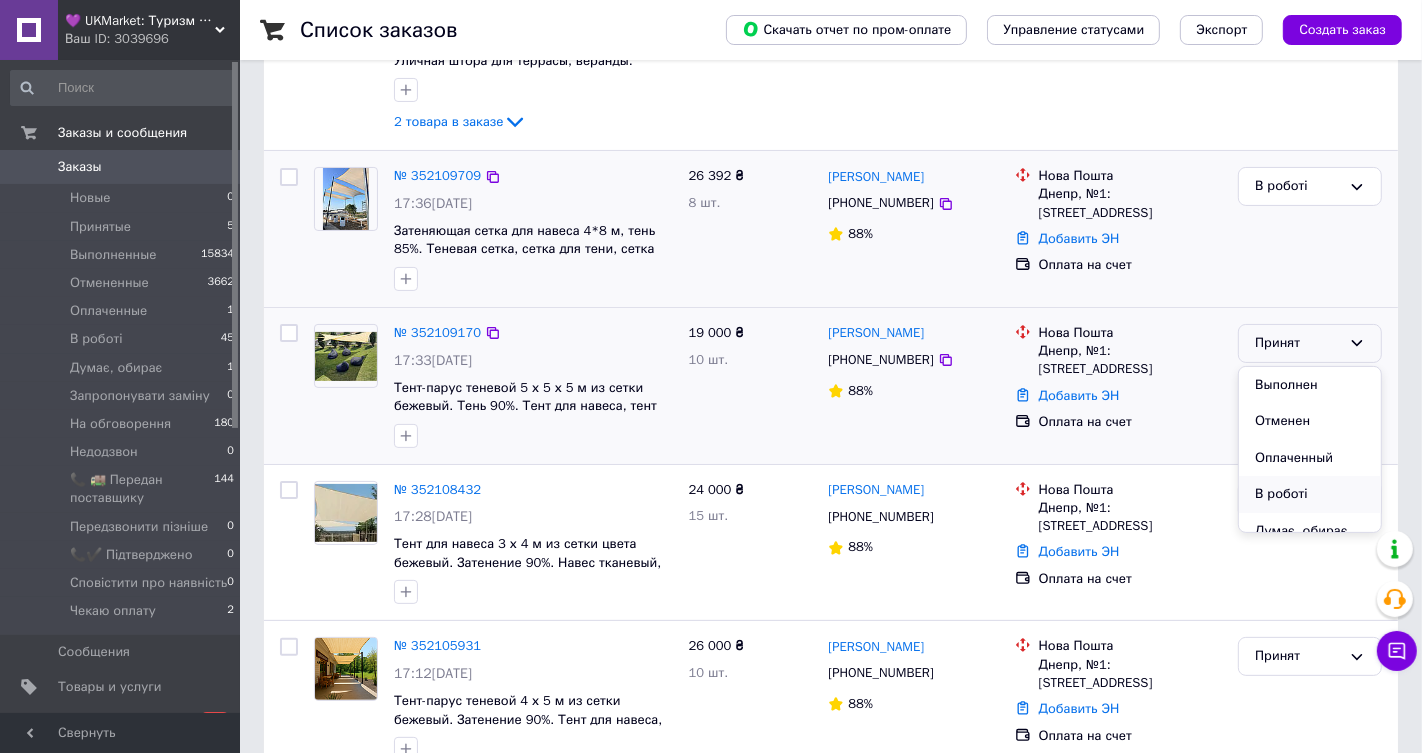 click on "В роботі" at bounding box center [1310, 494] 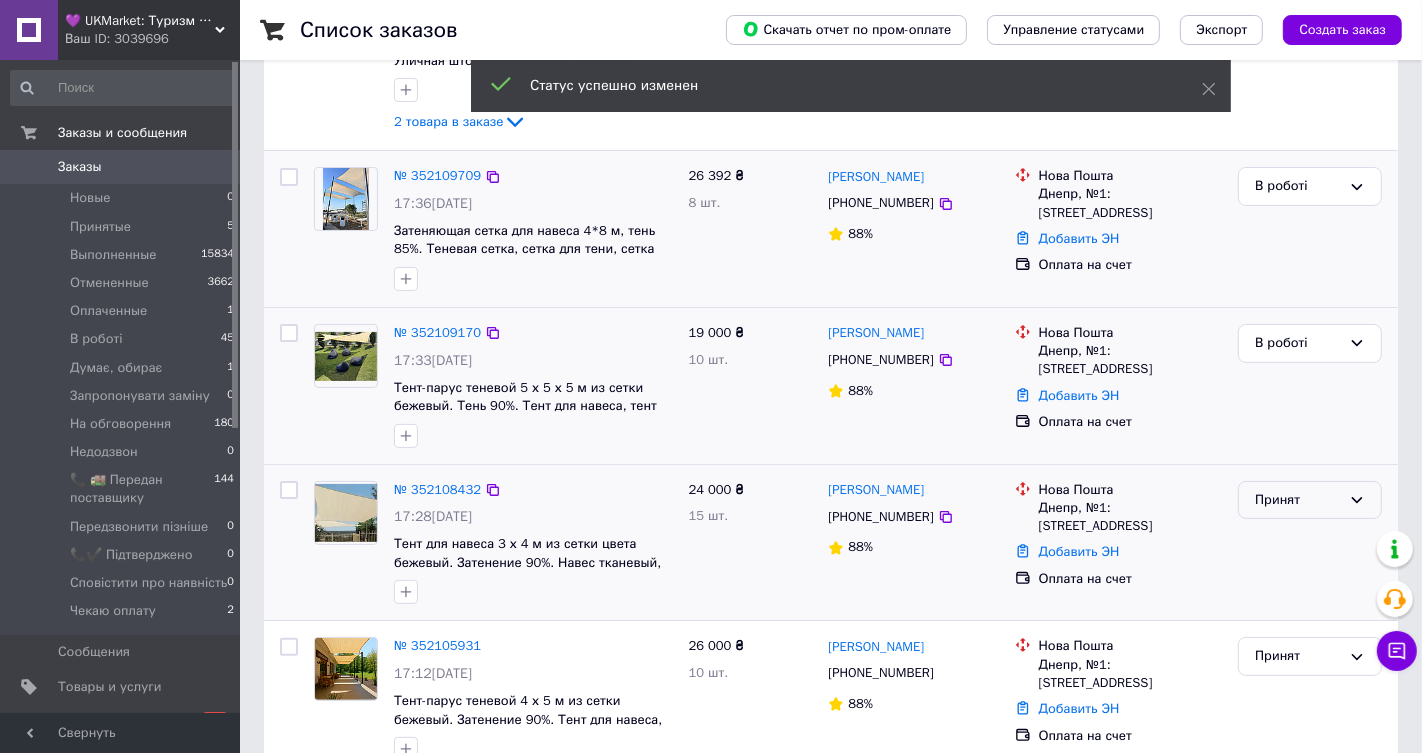 click on "Принят" at bounding box center [1298, 500] 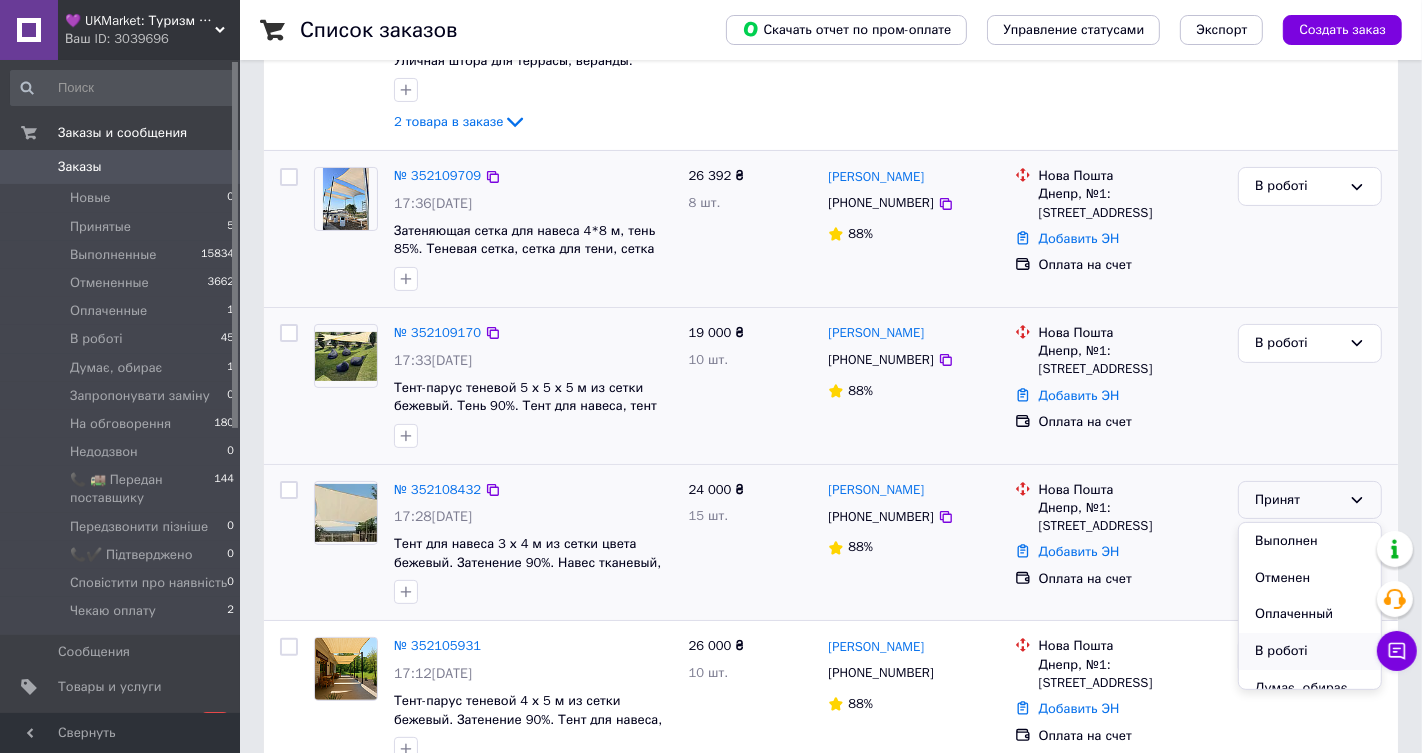 click on "В роботі" at bounding box center (1310, 651) 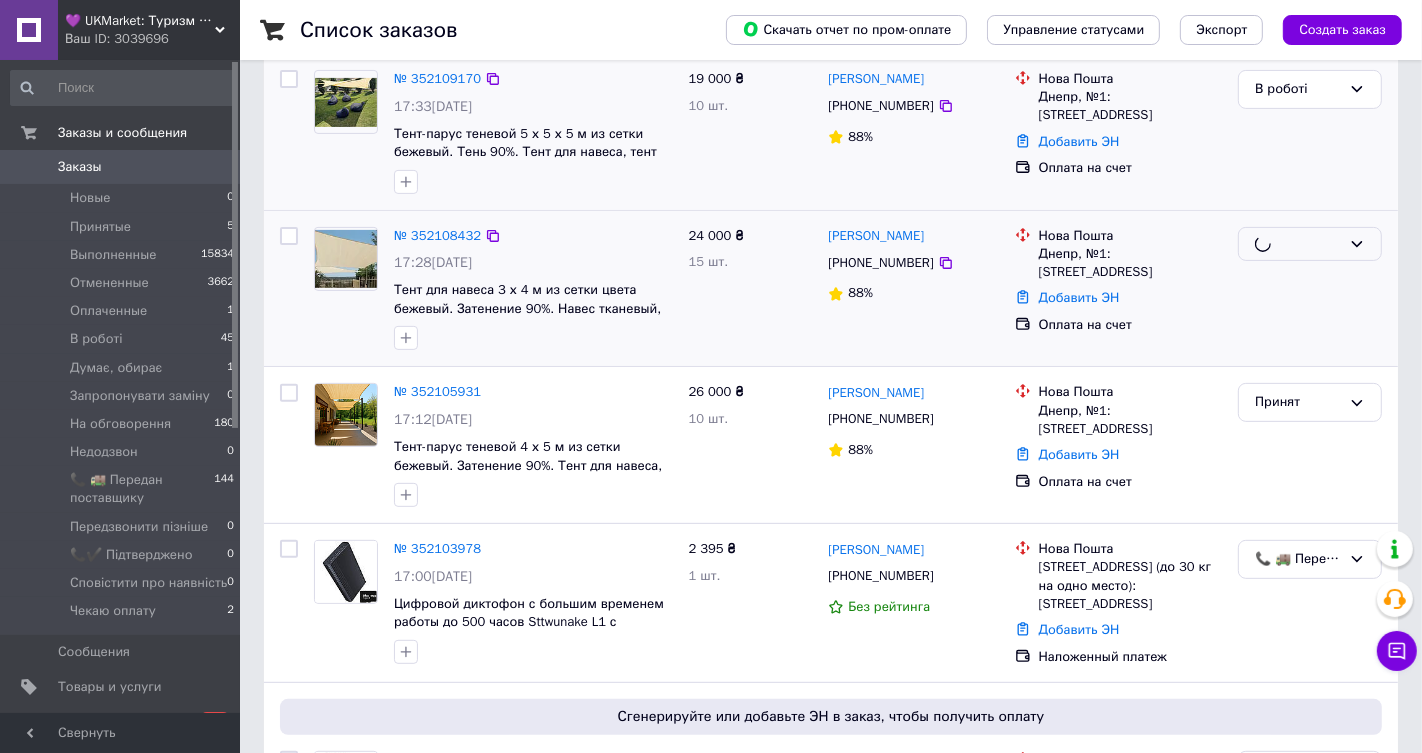 scroll, scrollTop: 522, scrollLeft: 0, axis: vertical 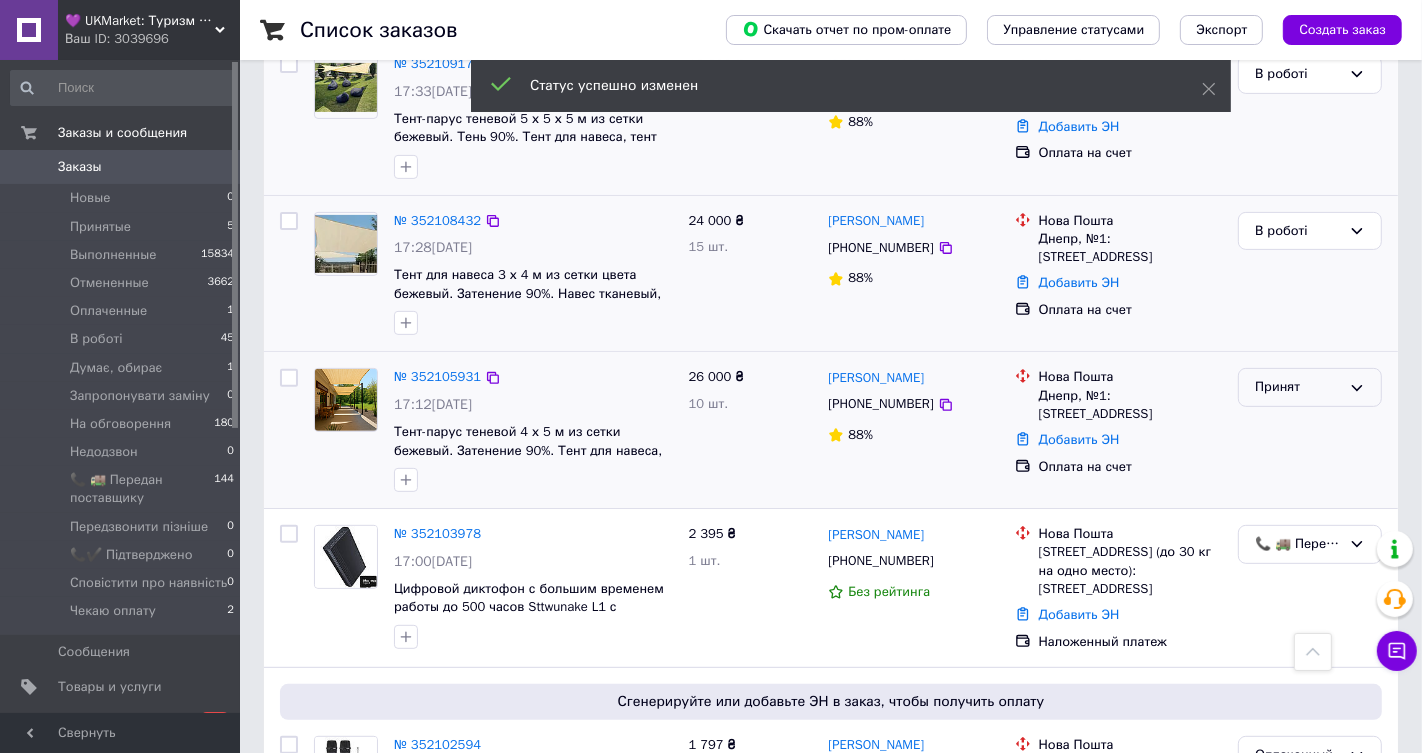 click on "Принят" at bounding box center [1298, 387] 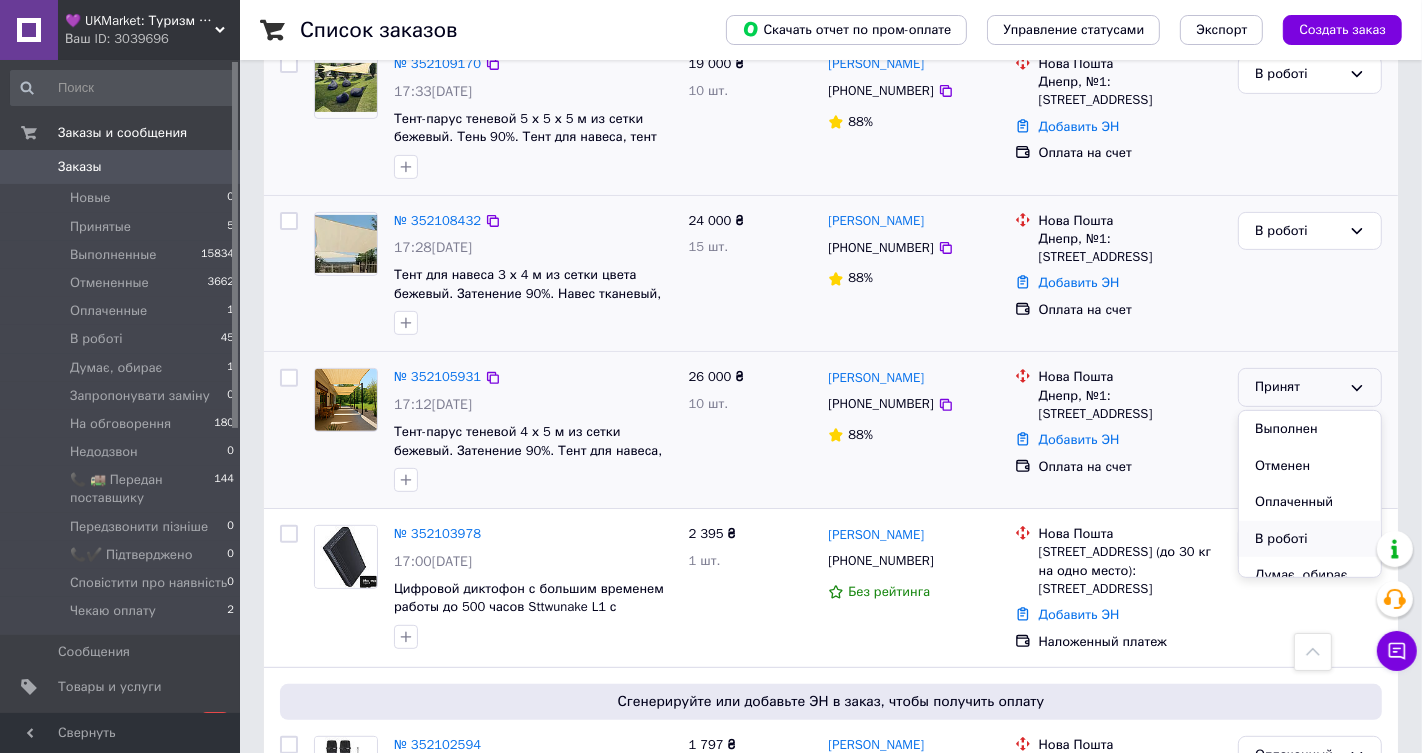 click on "В роботі" at bounding box center [1310, 539] 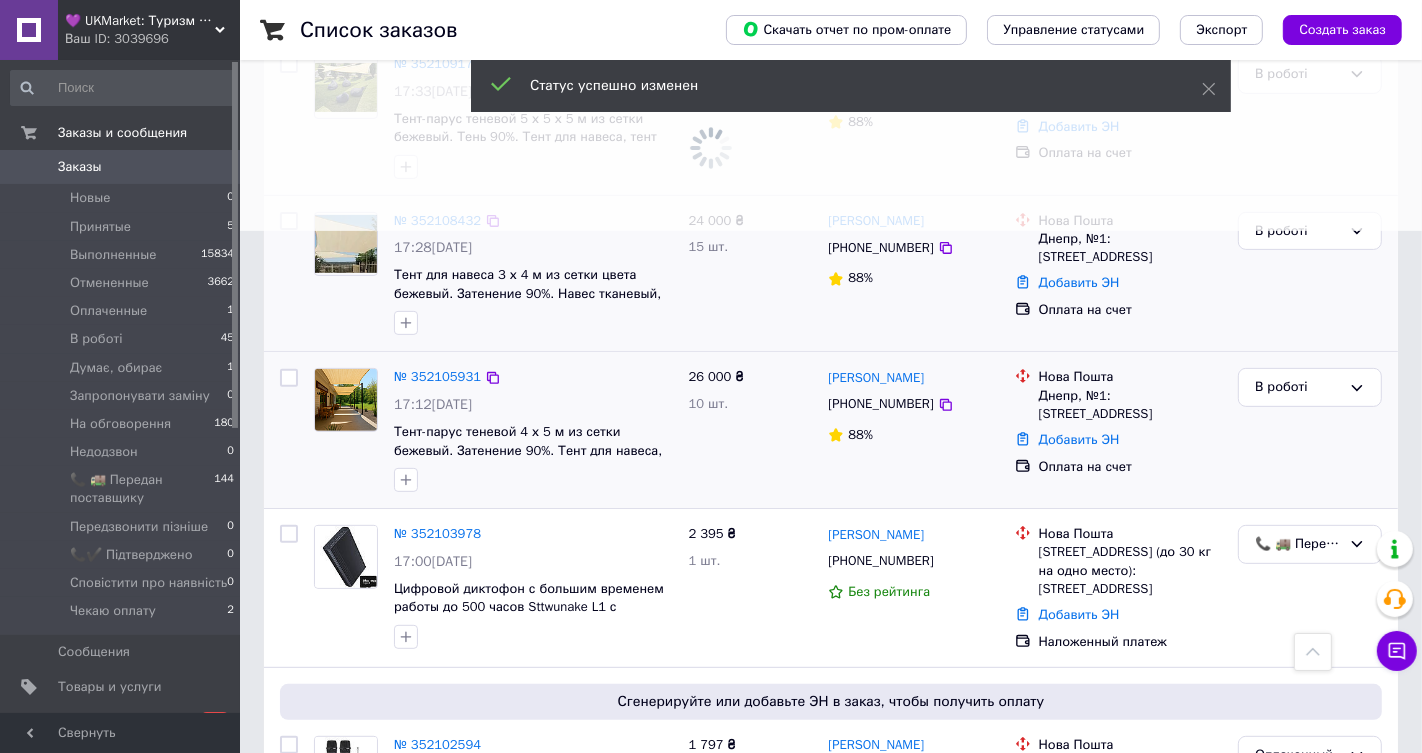 scroll, scrollTop: 0, scrollLeft: 0, axis: both 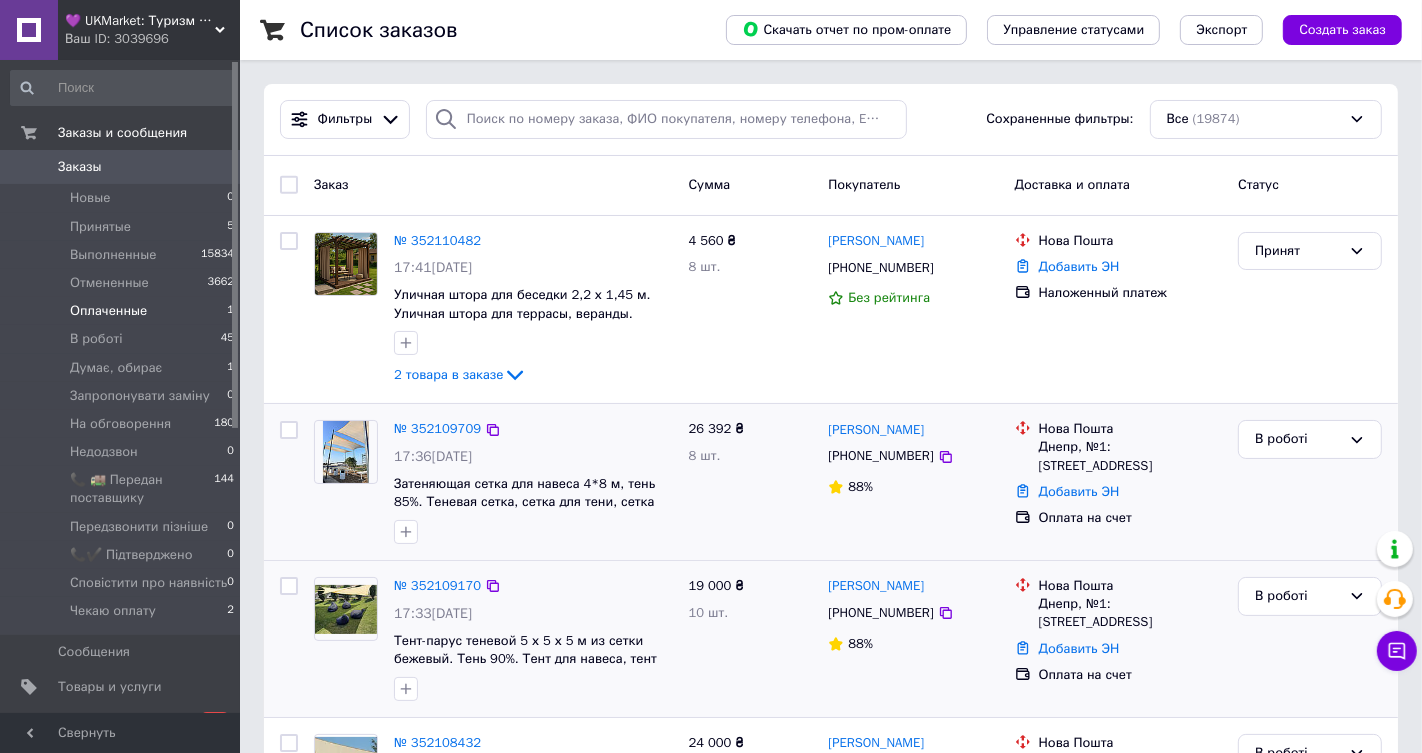 click on "Оплаченные 1" at bounding box center [123, 311] 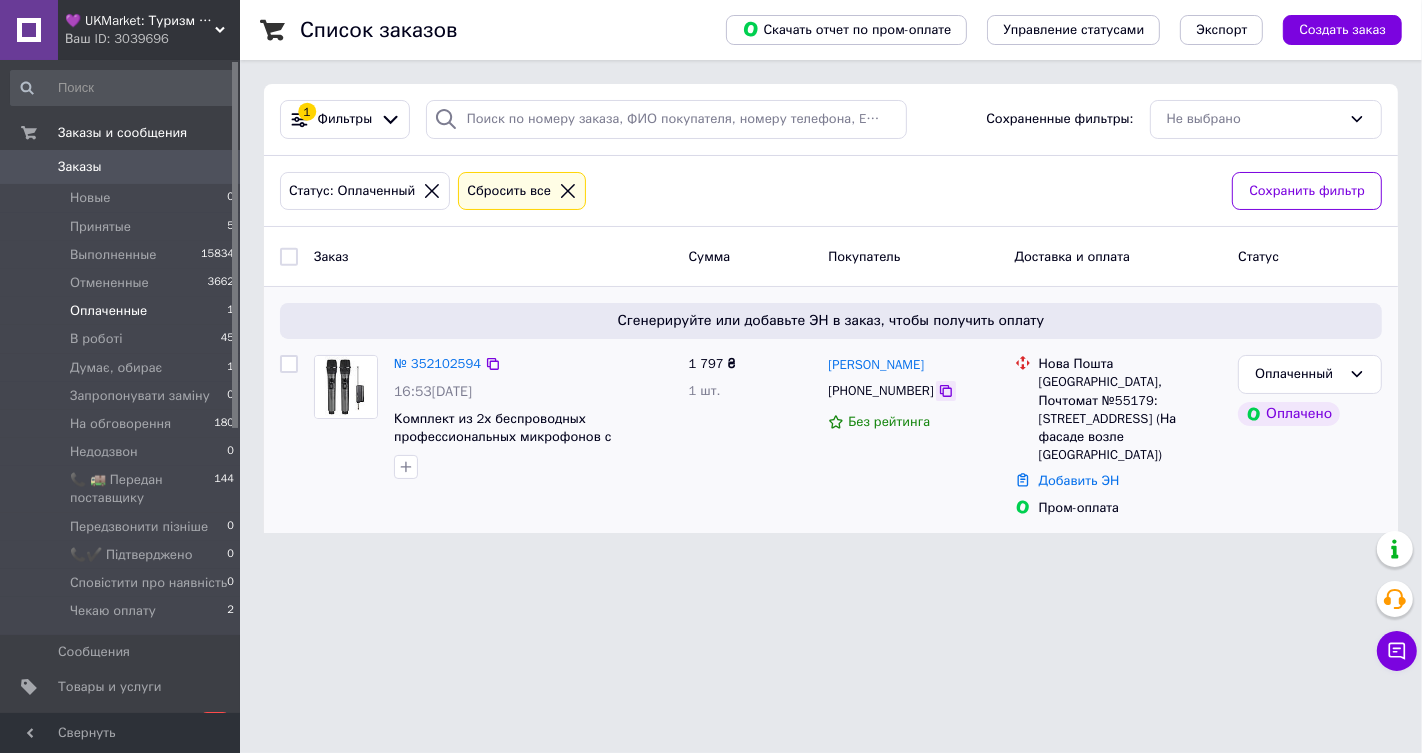 click 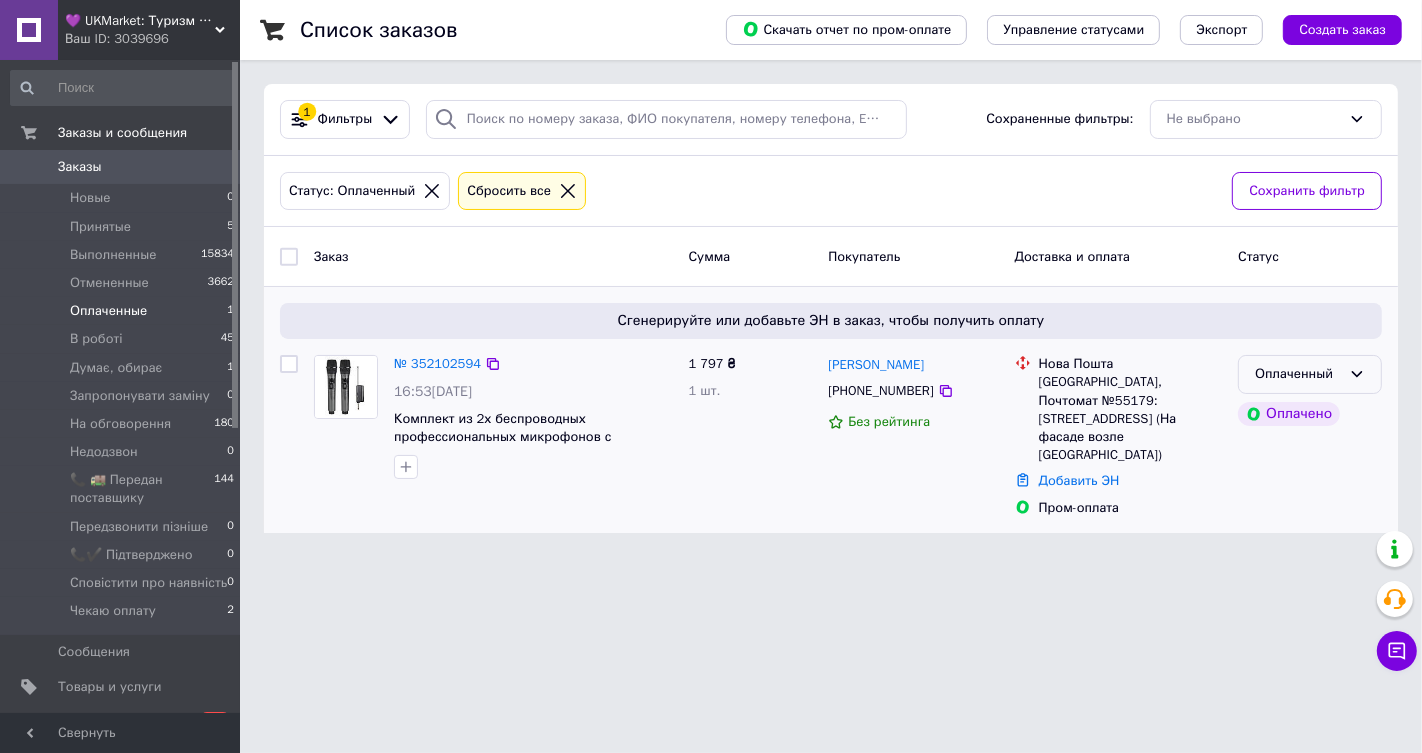 click on "Оплаченный" at bounding box center (1310, 374) 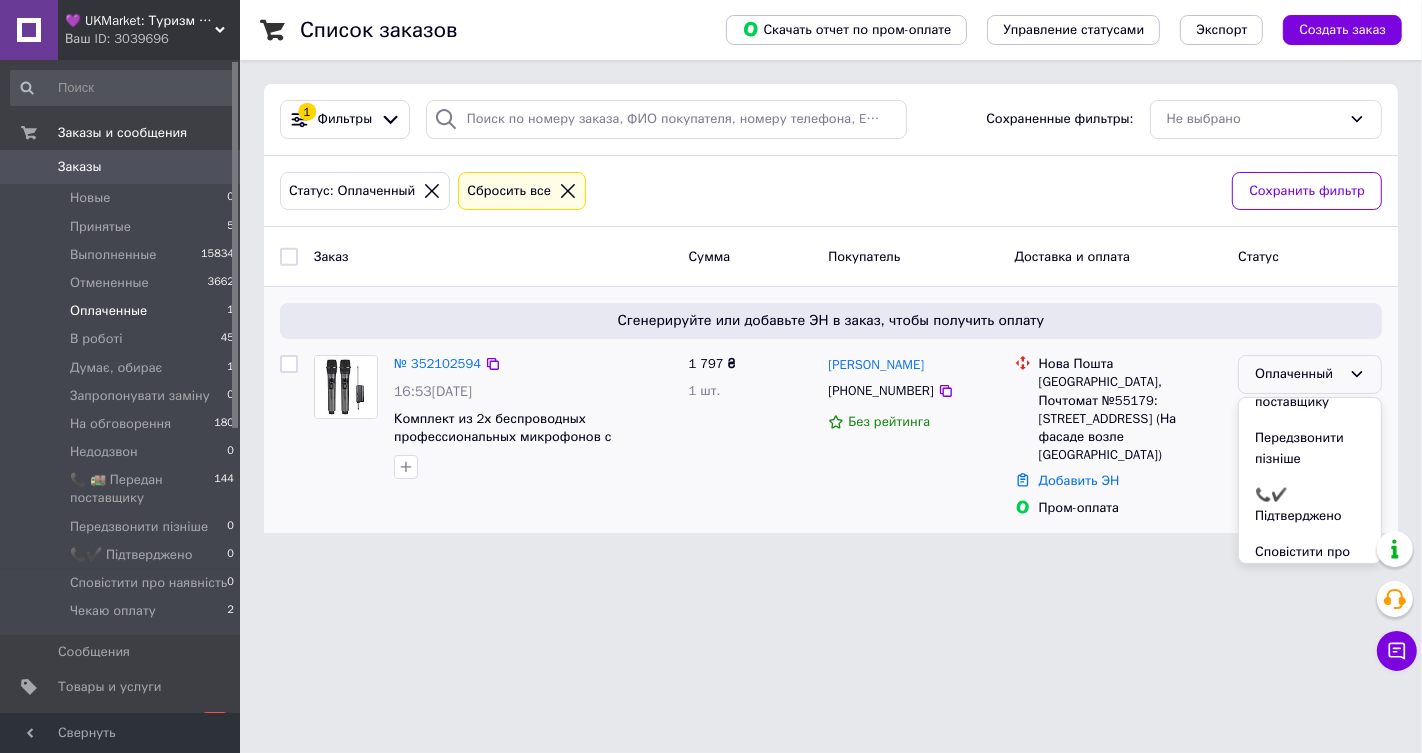 scroll, scrollTop: 350, scrollLeft: 0, axis: vertical 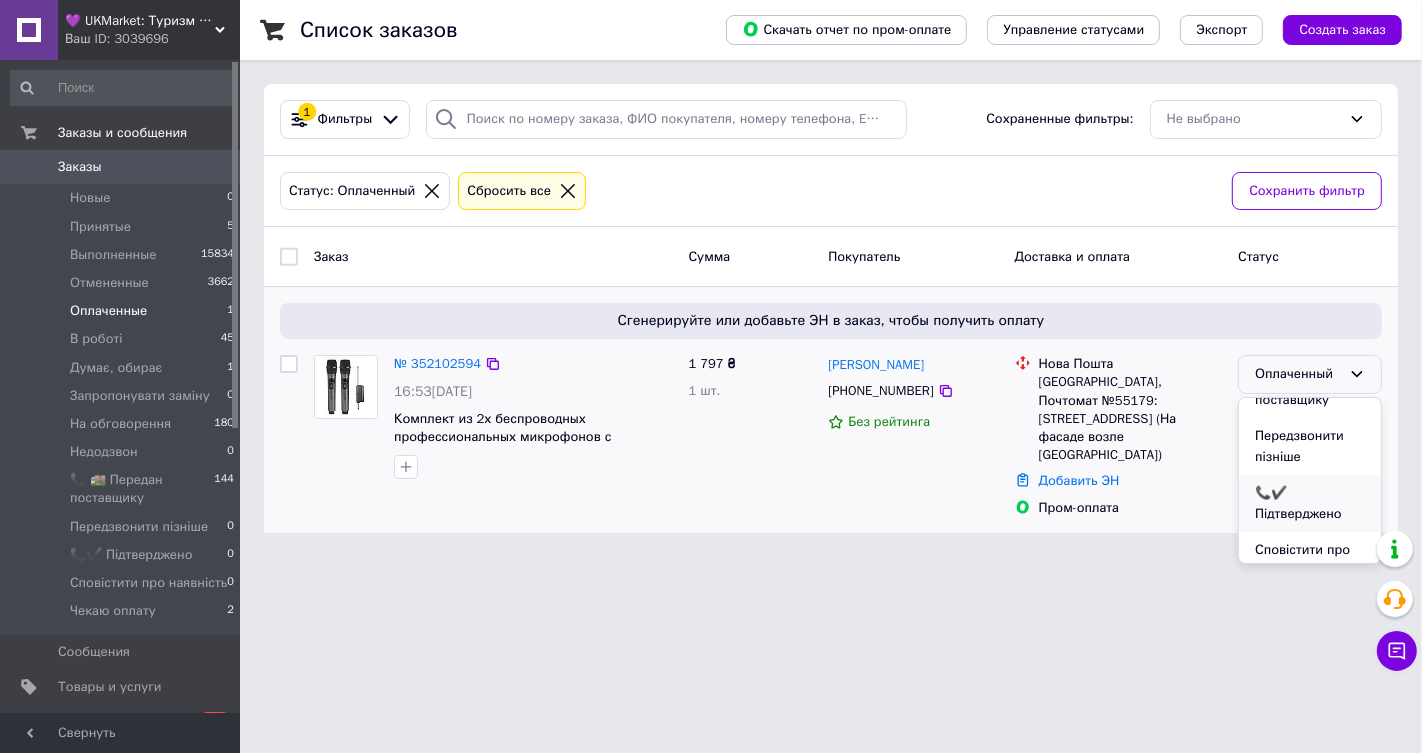 click on "📞✔️ Підтверджено" at bounding box center [1310, 503] 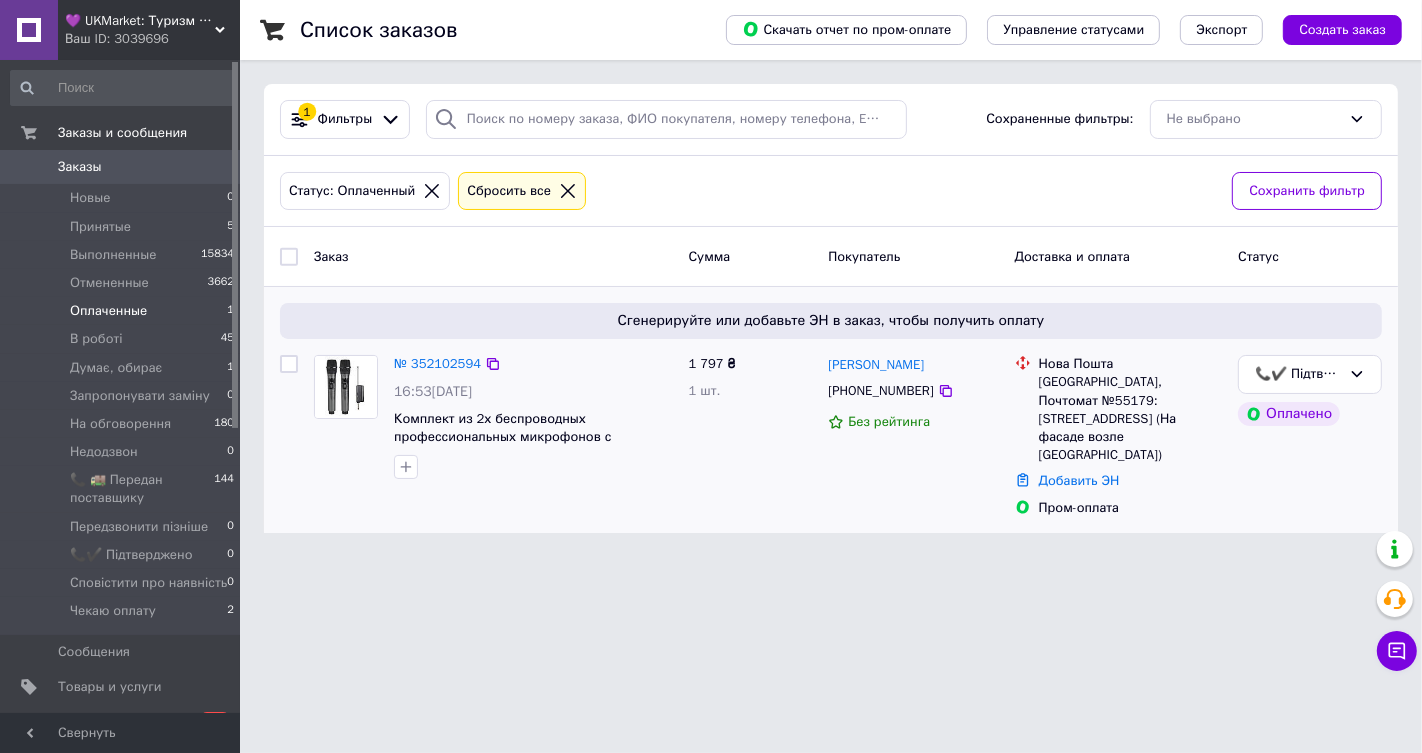 click on "Заказы 0" at bounding box center [123, 167] 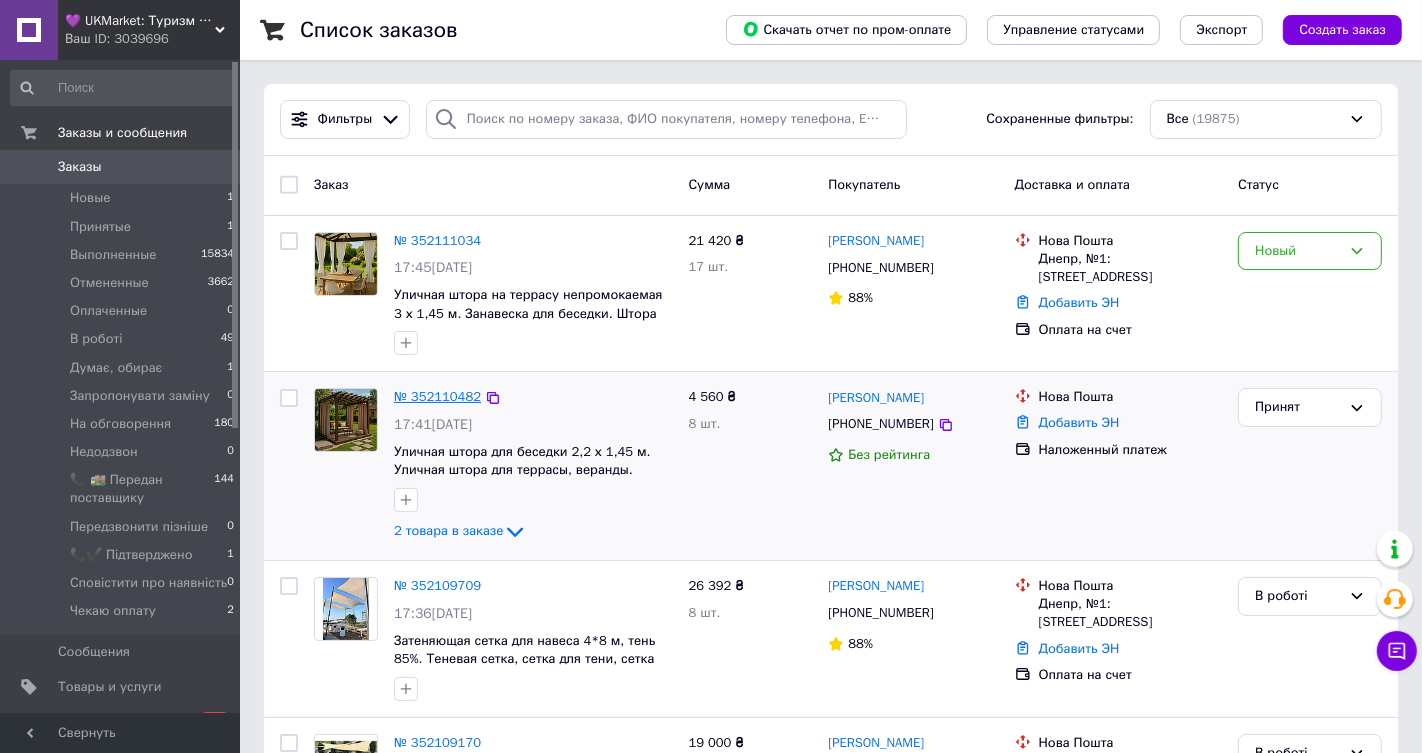 click on "№ 352110482" at bounding box center (437, 396) 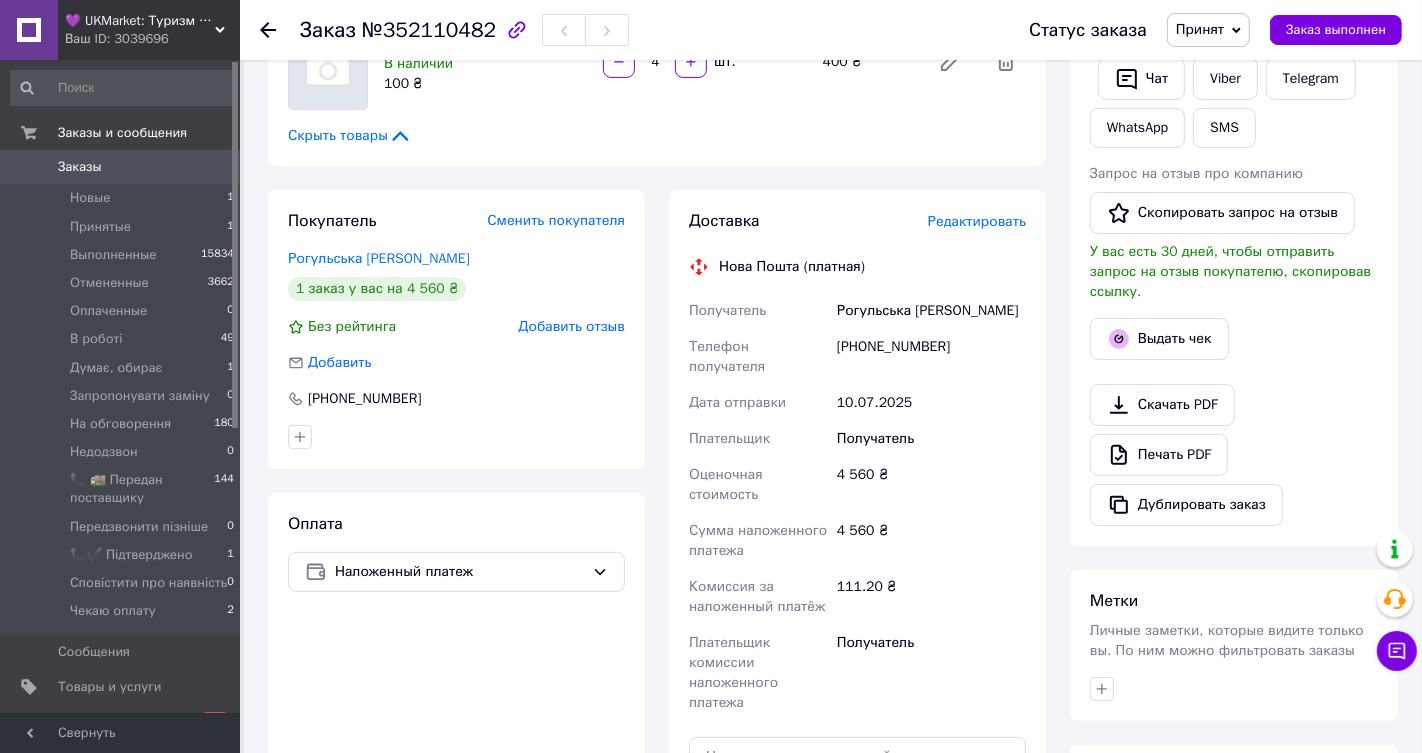 scroll, scrollTop: 371, scrollLeft: 0, axis: vertical 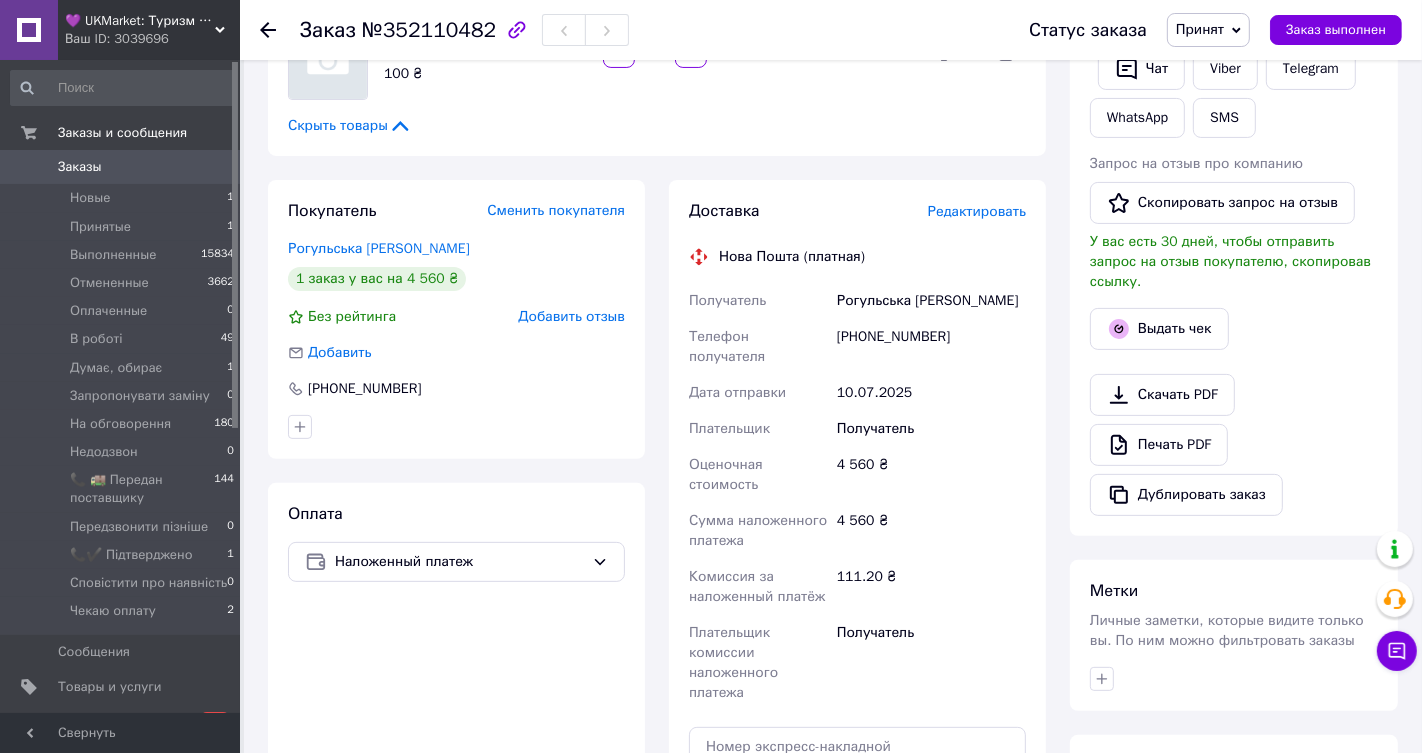 click on "Заказы" at bounding box center [80, 167] 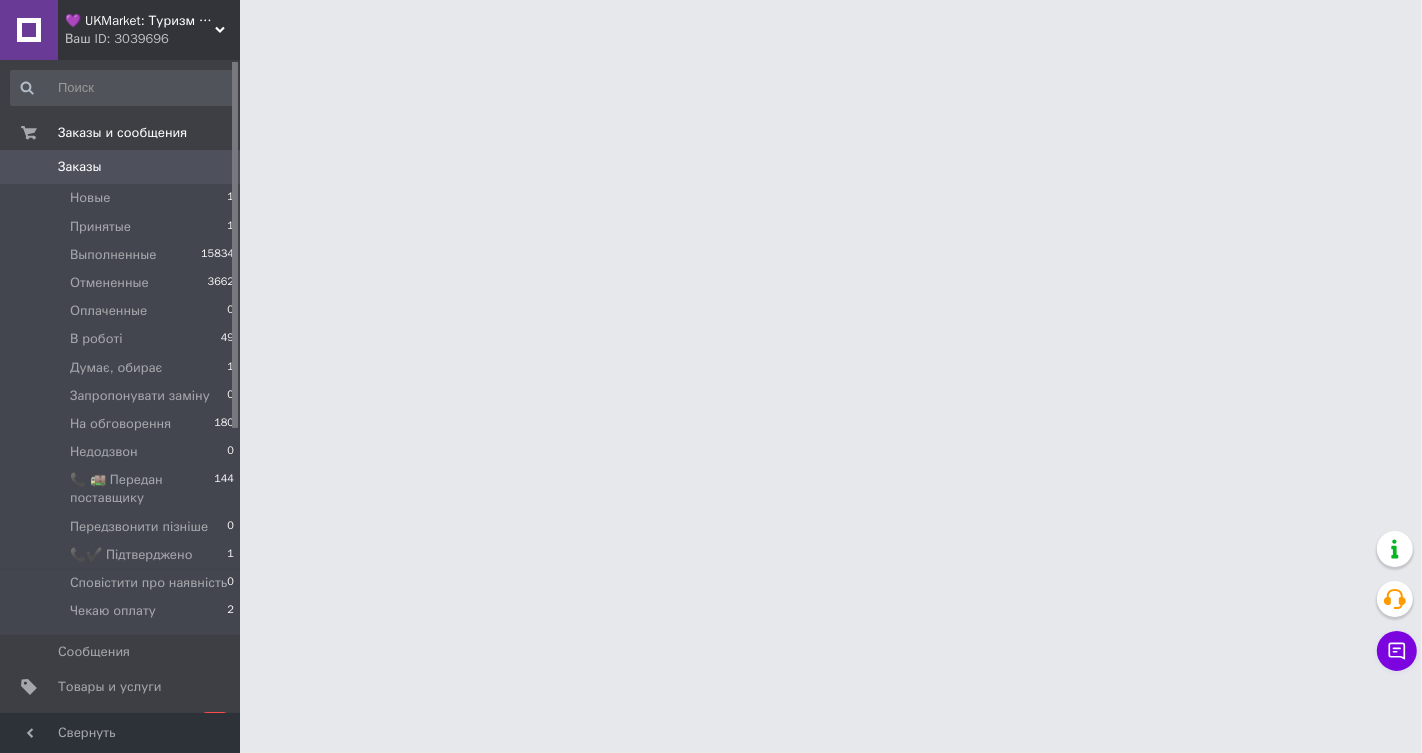 scroll, scrollTop: 0, scrollLeft: 0, axis: both 